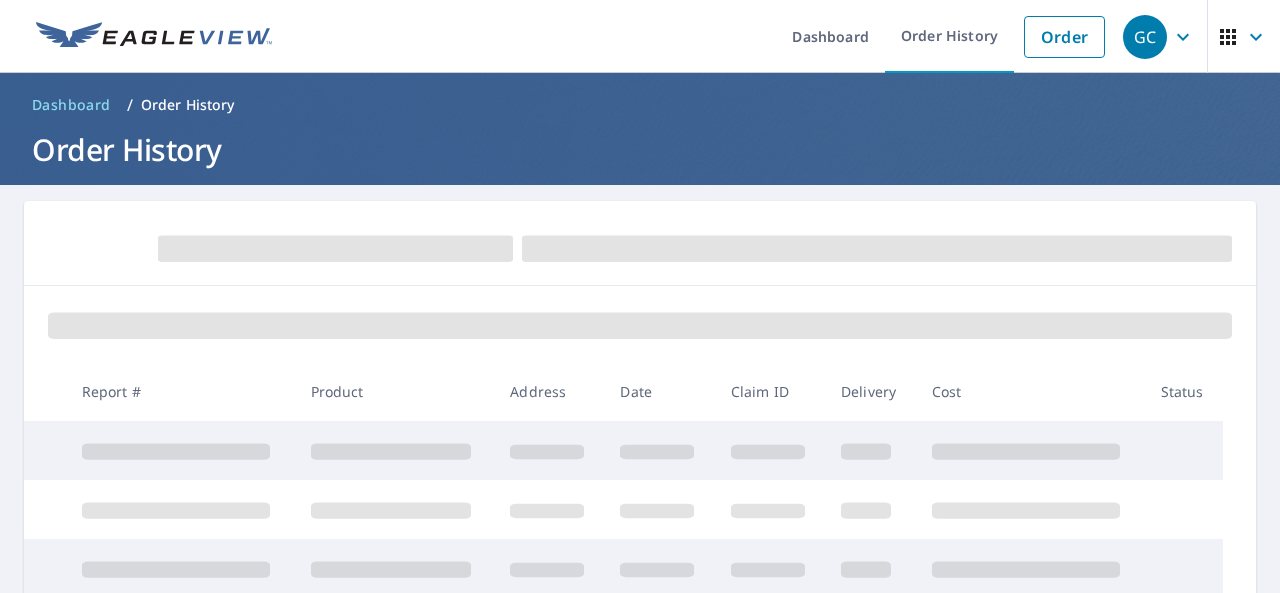 scroll, scrollTop: 0, scrollLeft: 0, axis: both 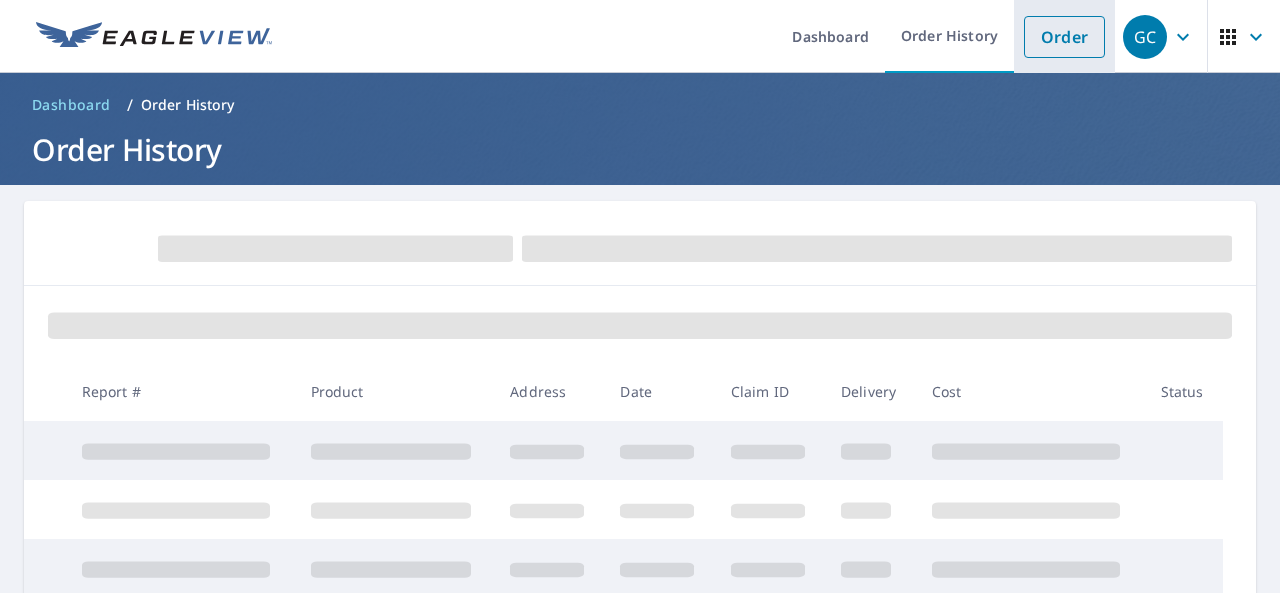 click on "Order" at bounding box center (1064, 37) 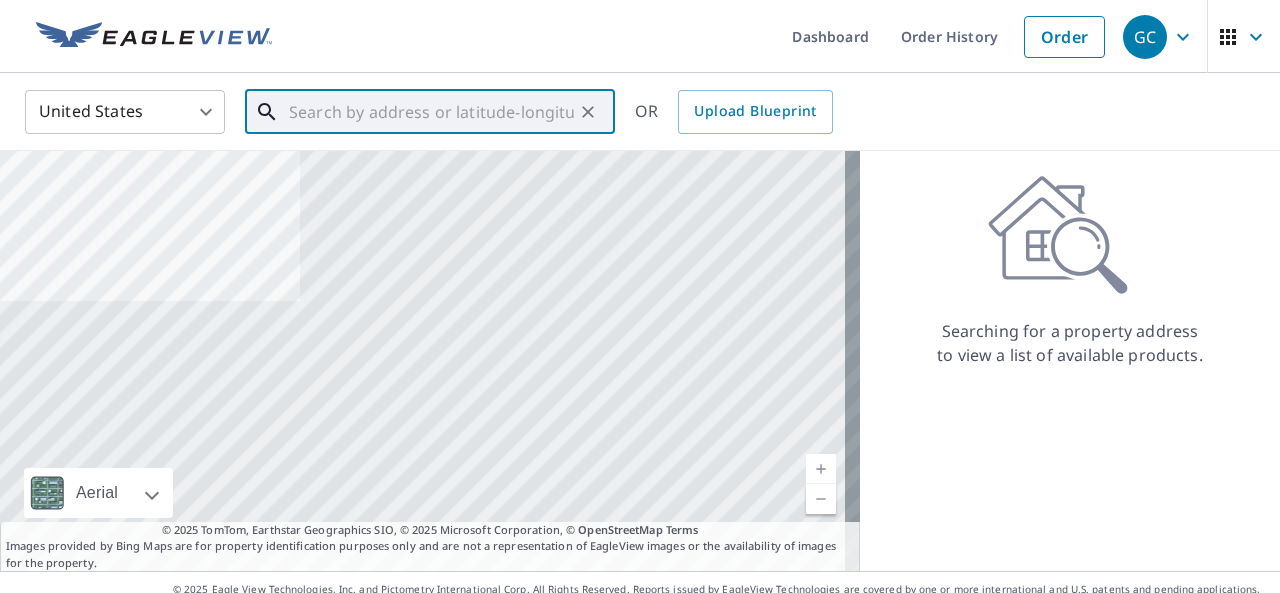 click at bounding box center [431, 112] 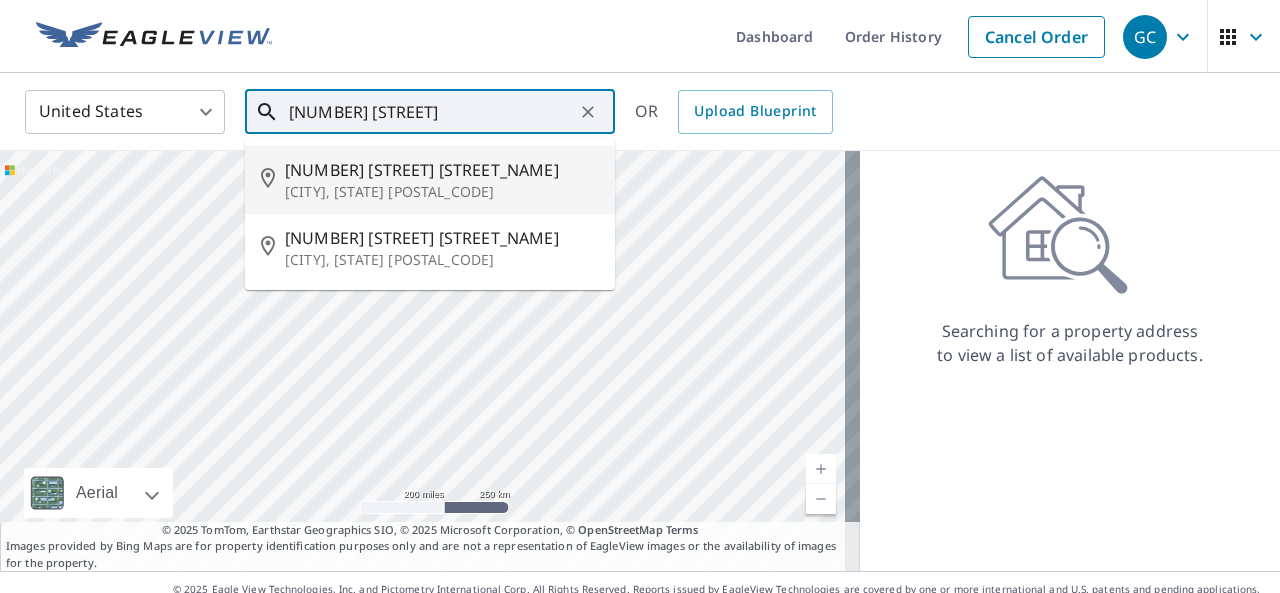 click on "[CITY], [STATE] [POSTAL_CODE]" at bounding box center [442, 192] 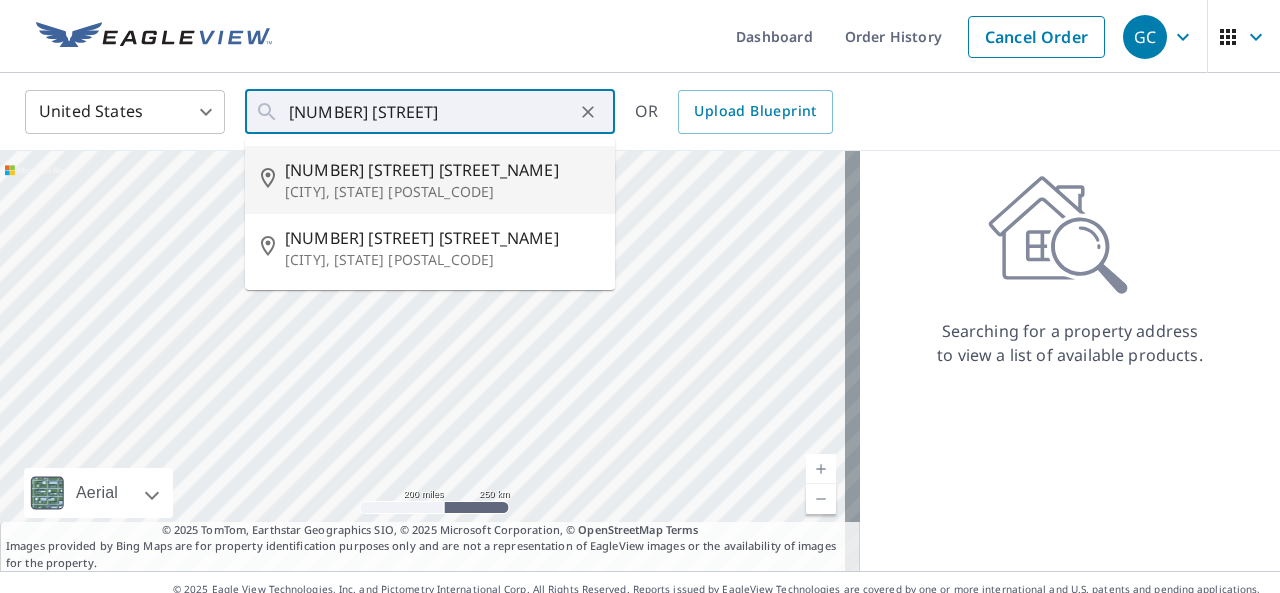 type on "[NUMBER] [STREET] [STREET_NAME] [STREET_SUFFIX] [CITY], [STATE] [POSTAL_CODE]" 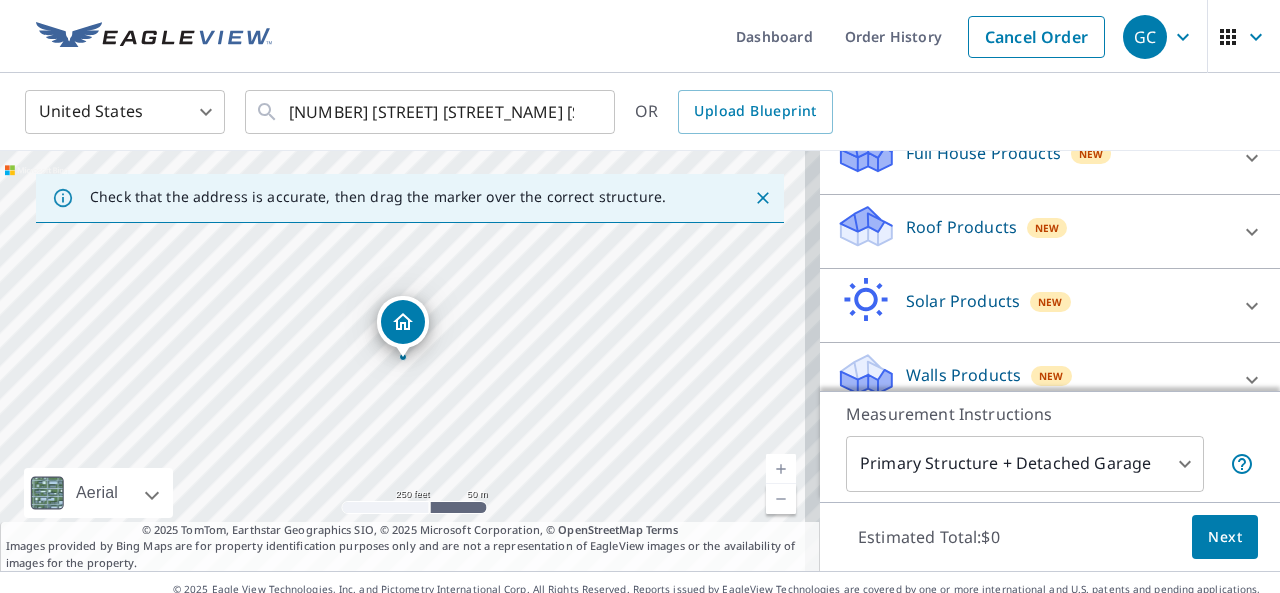 scroll, scrollTop: 0, scrollLeft: 0, axis: both 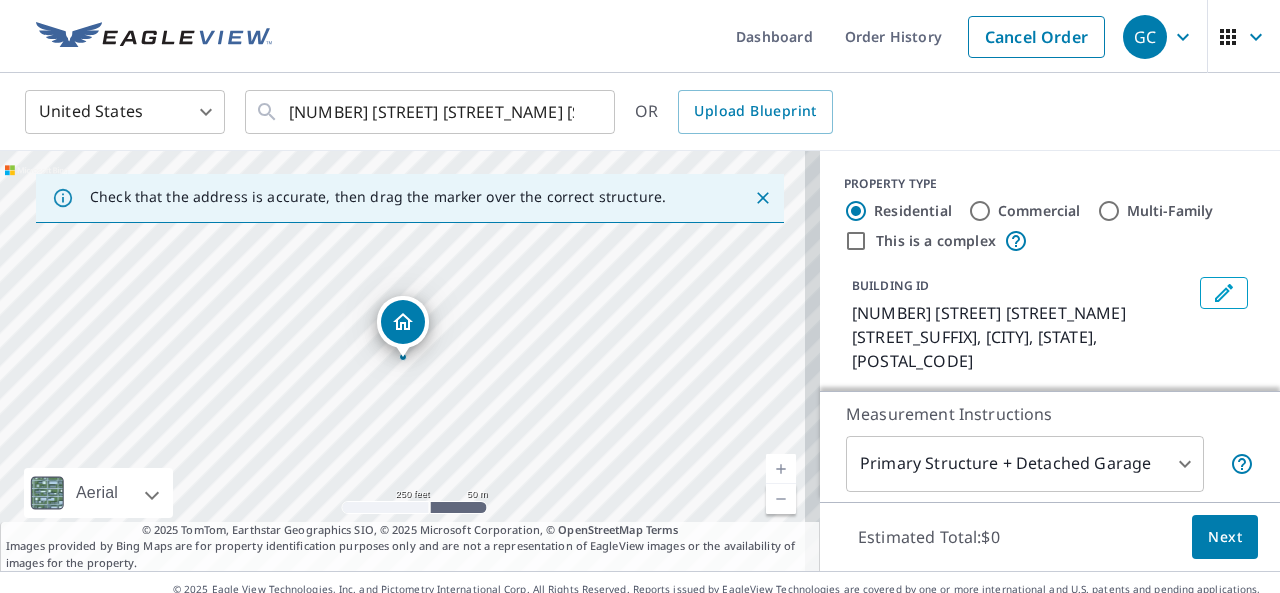 click on "Next" at bounding box center (1225, 537) 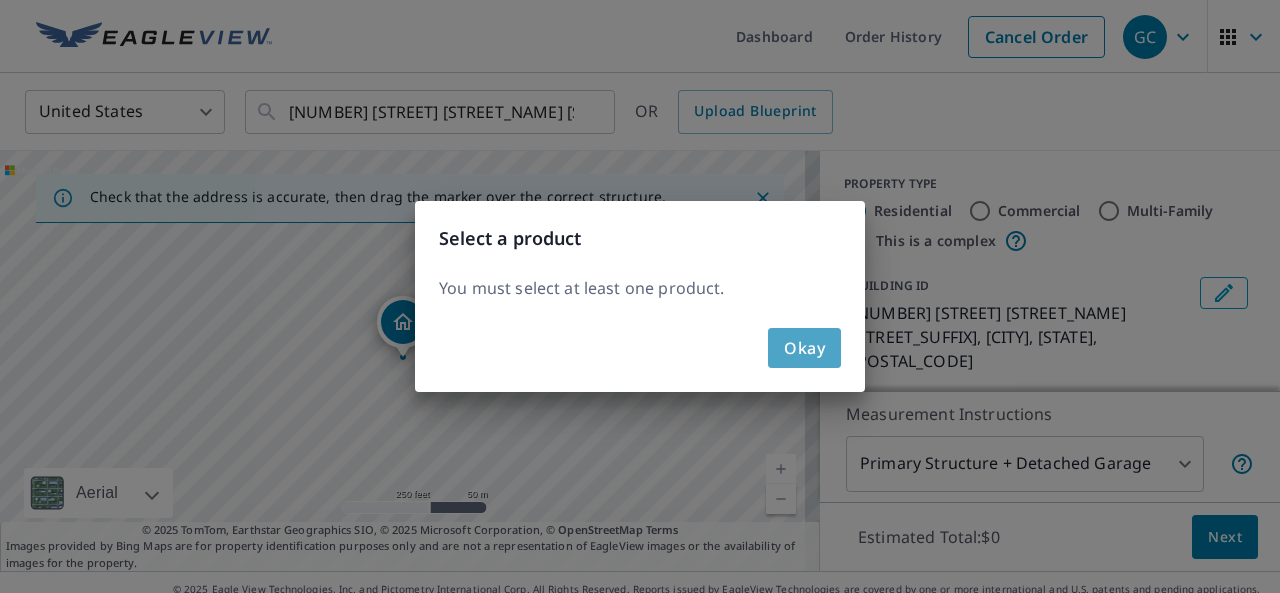 click on "Okay" 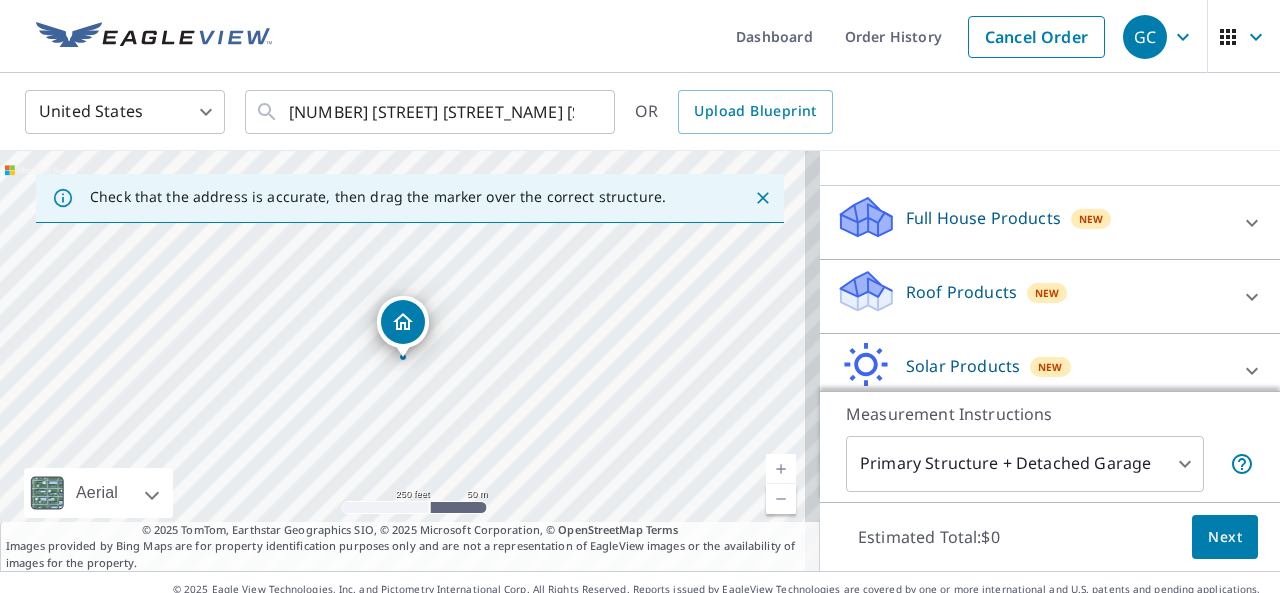 scroll, scrollTop: 285, scrollLeft: 0, axis: vertical 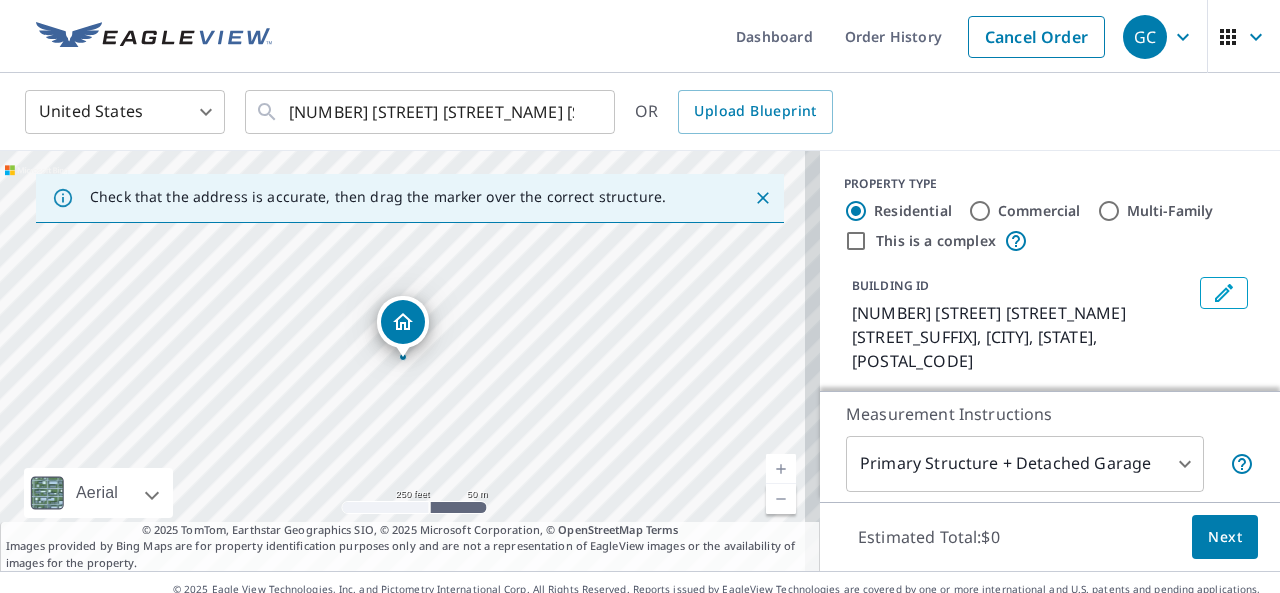 click on "Residential" at bounding box center [856, 211] 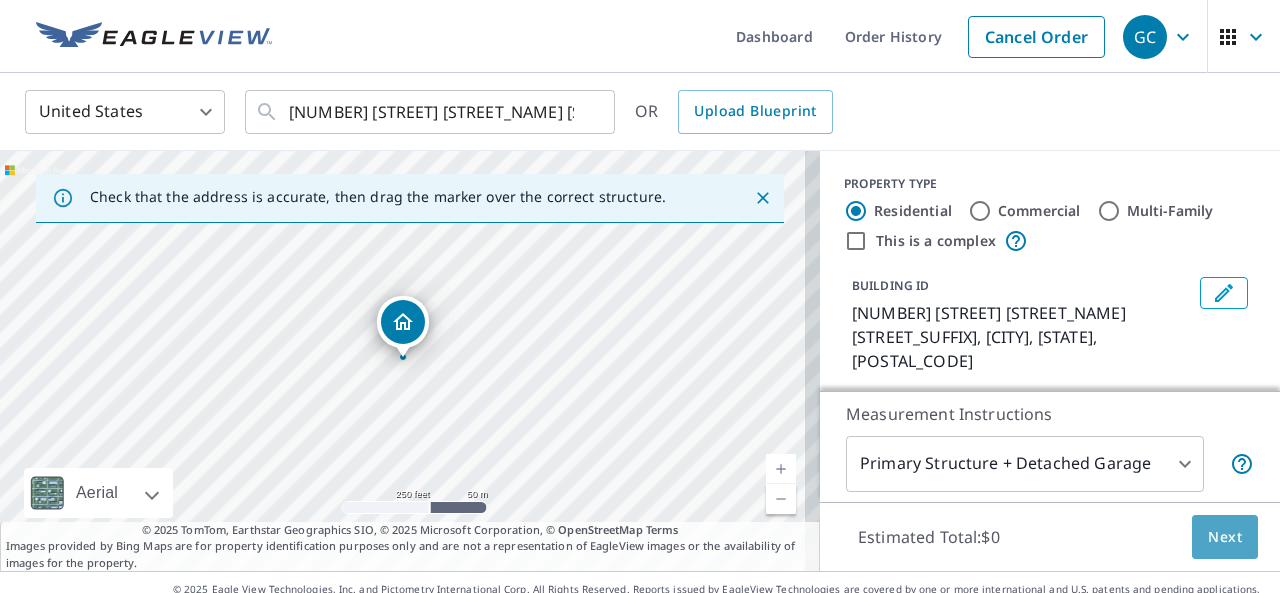 click on "Next" at bounding box center [1225, 537] 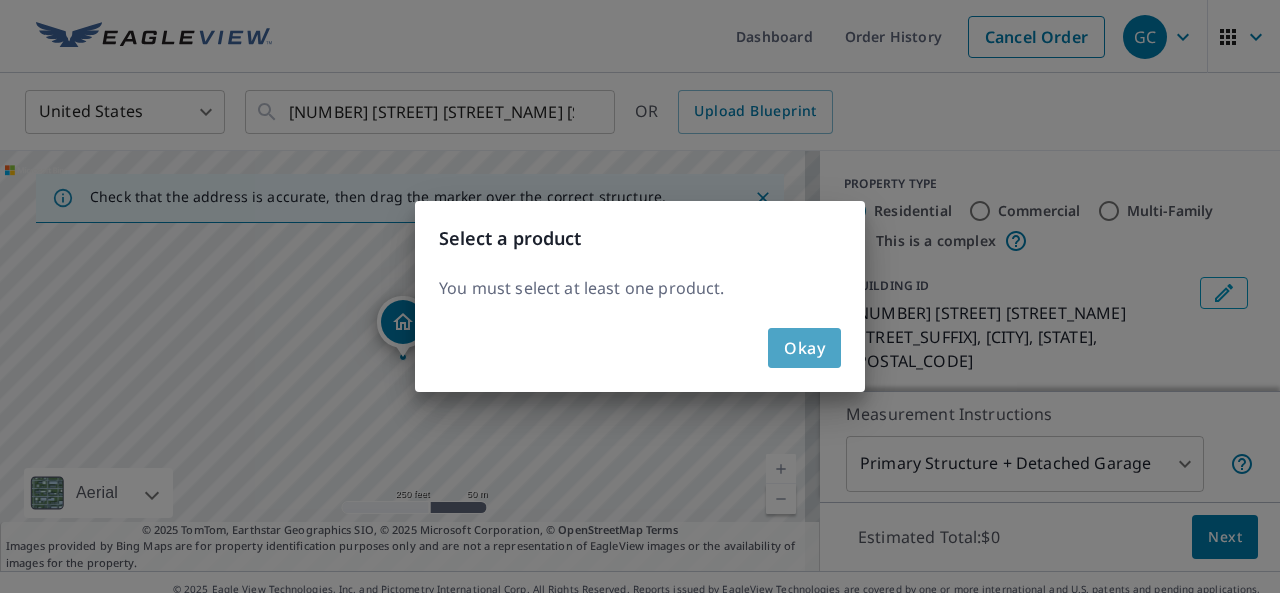 click on "Okay" at bounding box center [804, 348] 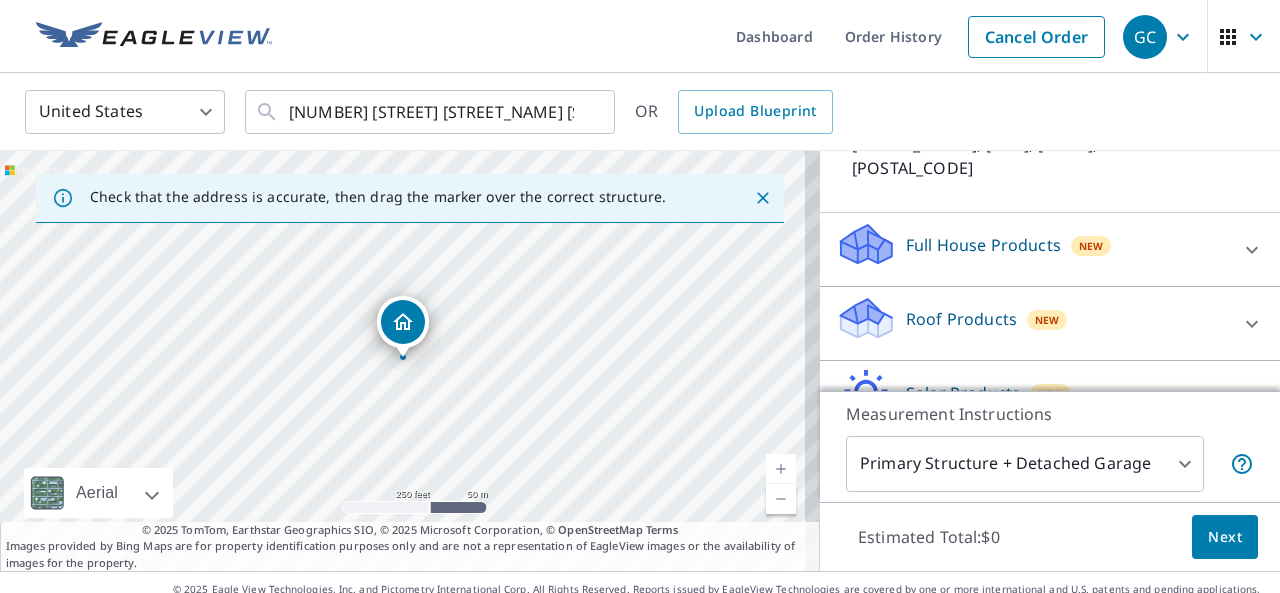 scroll, scrollTop: 285, scrollLeft: 0, axis: vertical 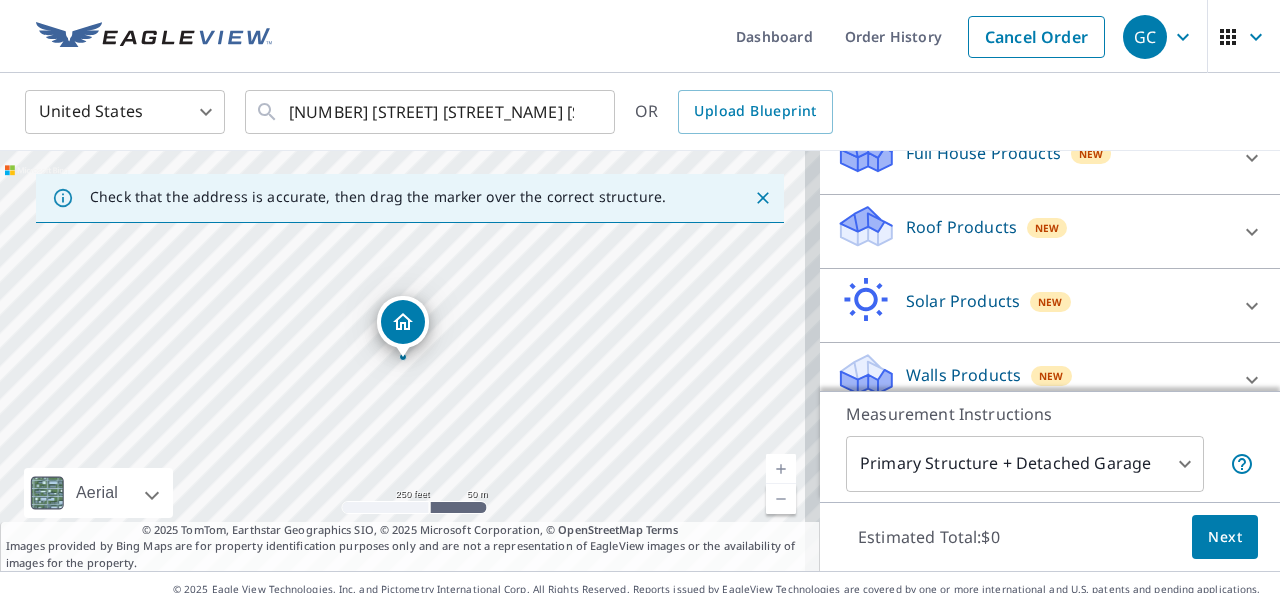click on "GC GC
Dashboard Order History Cancel Order GC United States US ​ [NUMBER] [STREET] [STREET_NAME] [STREET_SUFFIX] [CITY], [STATE] [POSTAL_CODE] ​ OR Upload Blueprint Check that the address is accurate, then drag the marker over the correct structure. [NUMBER] [STREET] [STREET_NAME] [STREET_SUFFIX] [CITY], [STATE] [POSTAL_CODE] Aerial Road A standard road map Aerial A detailed look from above Labels Labels 250 feet 50 m © 2025 TomTom, © Vexcel Imaging, © 2025 Microsoft Corporation,  © OpenStreetMap Terms © 2025 TomTom, Earthstar Geographics SIO, © 2025 Microsoft Corporation, ©   OpenStreetMap   Terms Images provided by Bing Maps are for property identification purposes only and are not a representation of EagleView images or the availability of images for the property. PROPERTY TYPE Residential Commercial Multi-Family This is a complex BUILDING ID [NUMBER] [STREET] [STREET_NAME], [CITY], [STATE], [POSTAL_CODE] Full House Products New Full House™ $90.3 Roof Products New Premium $20.5 - $66 QuickSquares™ $18 Gutter $13 Bid Perfect™ $18 Solar Products New Inform Essentials+ $60" at bounding box center (640, 296) 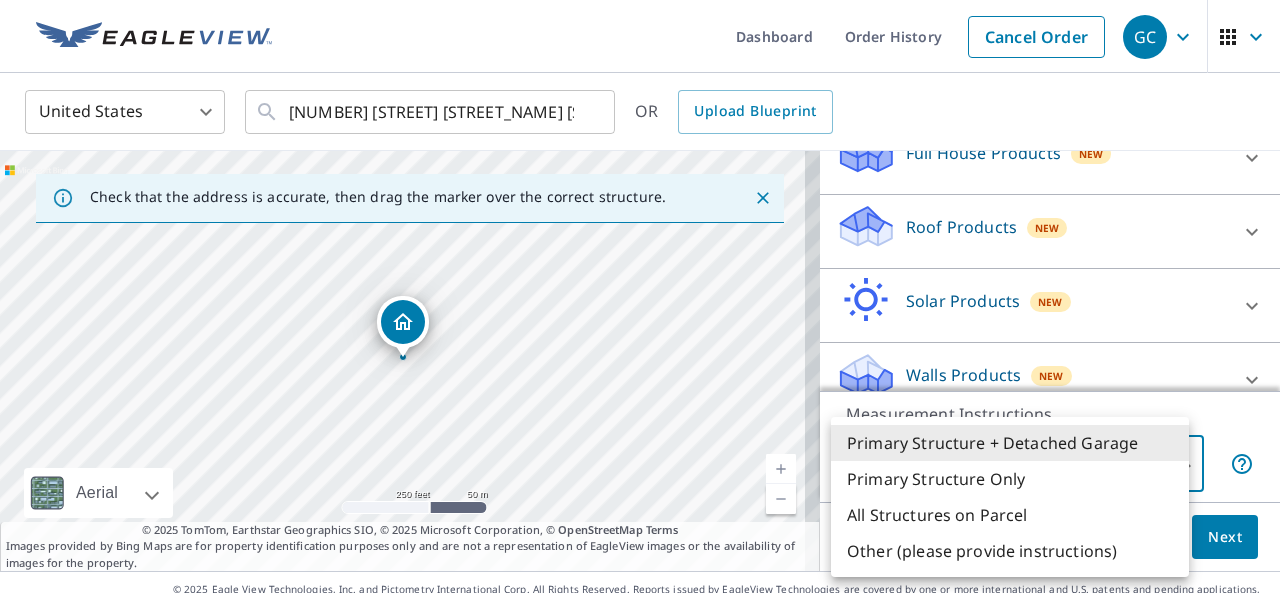 click on "Primary Structure + Detached Garage" at bounding box center (1010, 443) 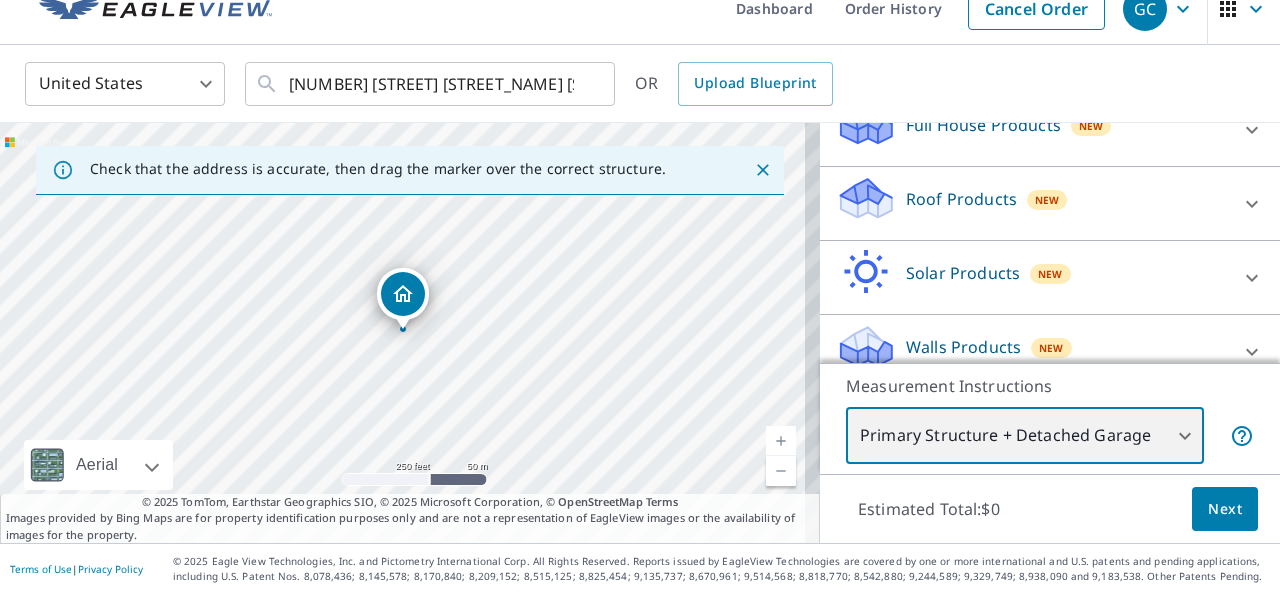 scroll, scrollTop: 26, scrollLeft: 0, axis: vertical 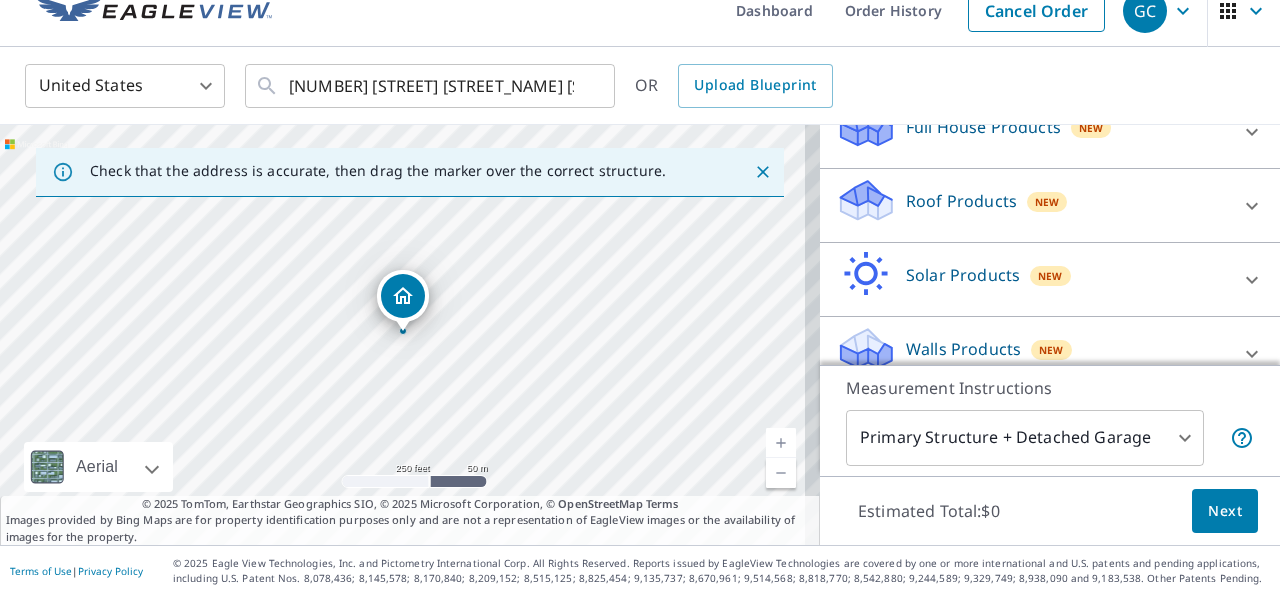 click at bounding box center [403, 331] 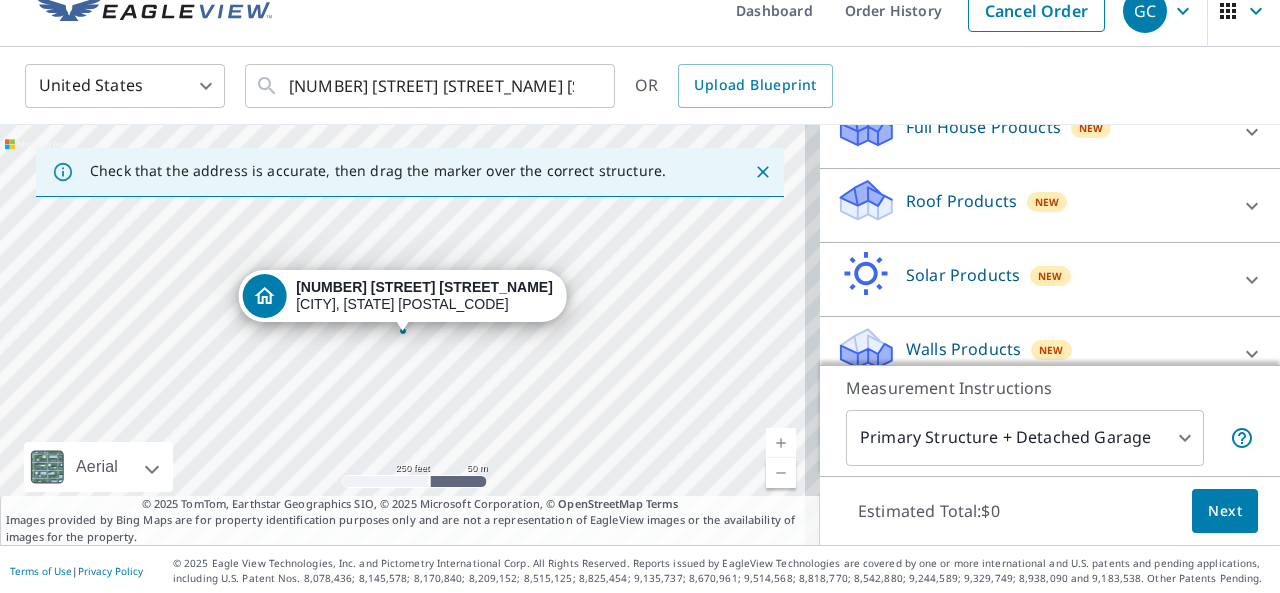 click at bounding box center [403, 331] 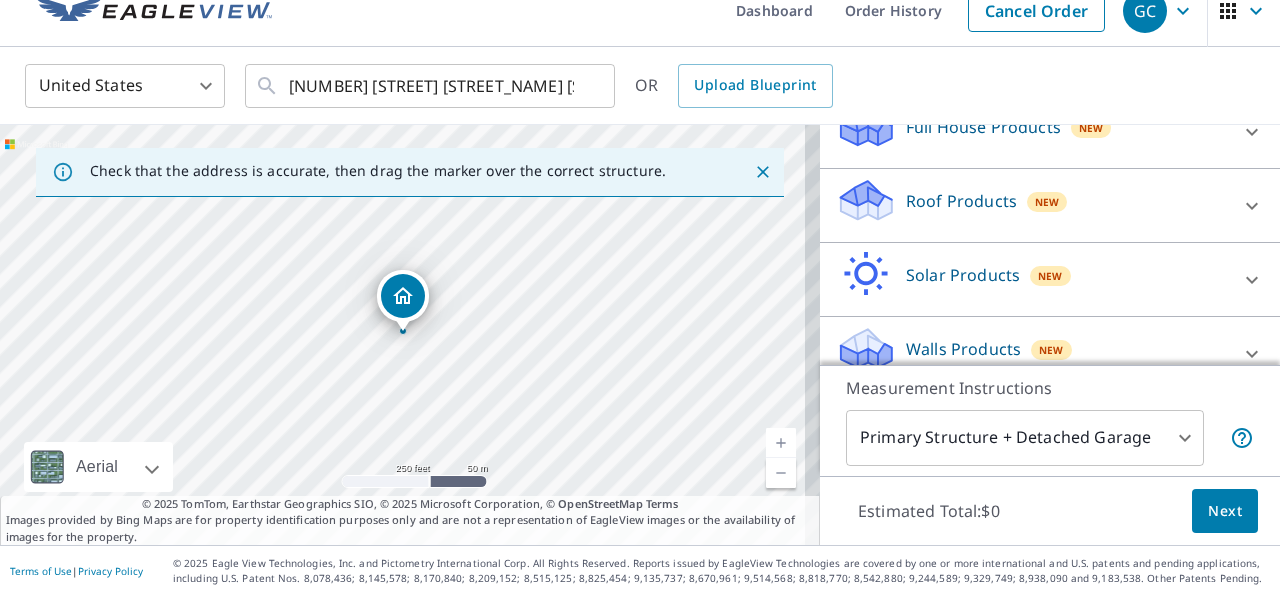 scroll, scrollTop: 0, scrollLeft: 0, axis: both 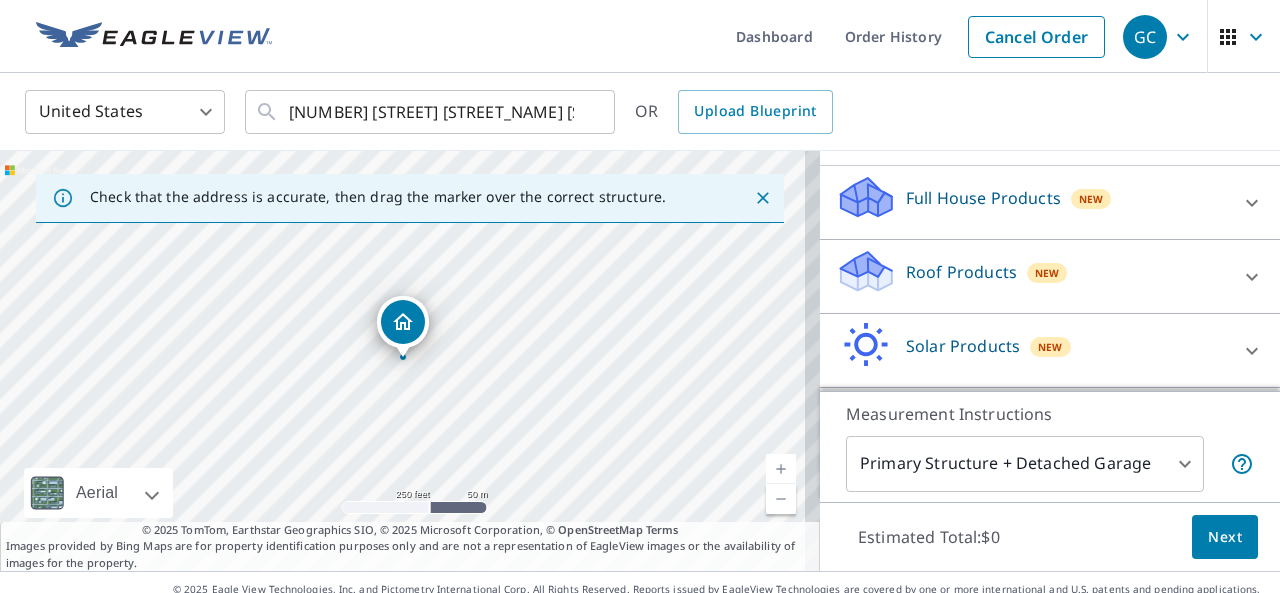 click 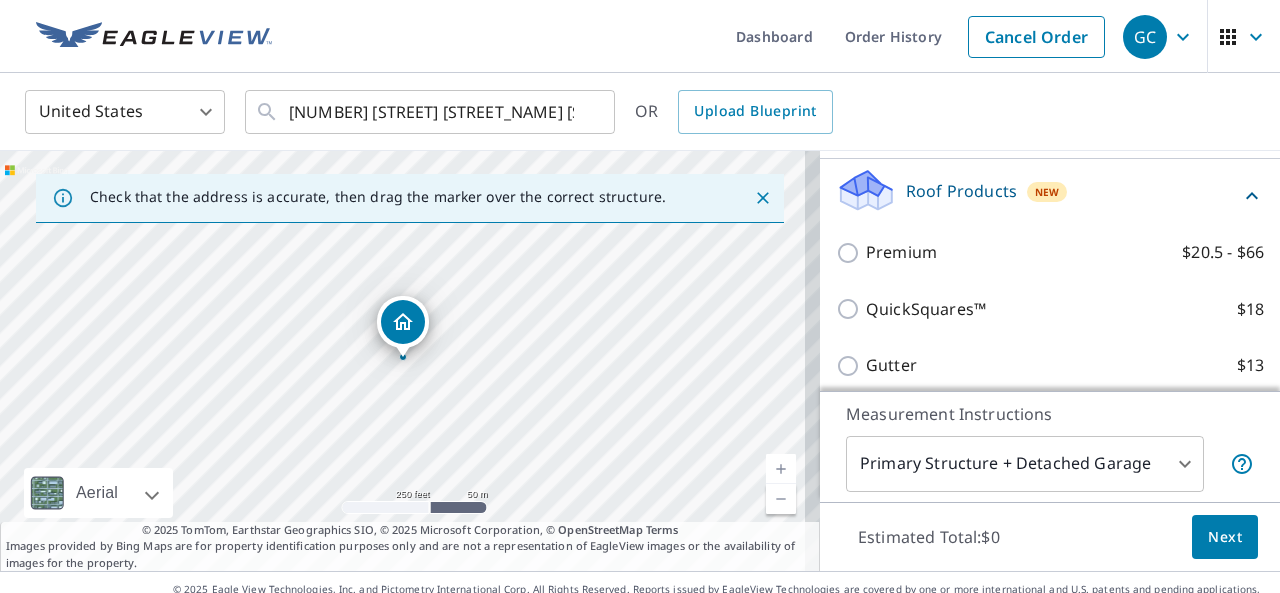 scroll, scrollTop: 323, scrollLeft: 0, axis: vertical 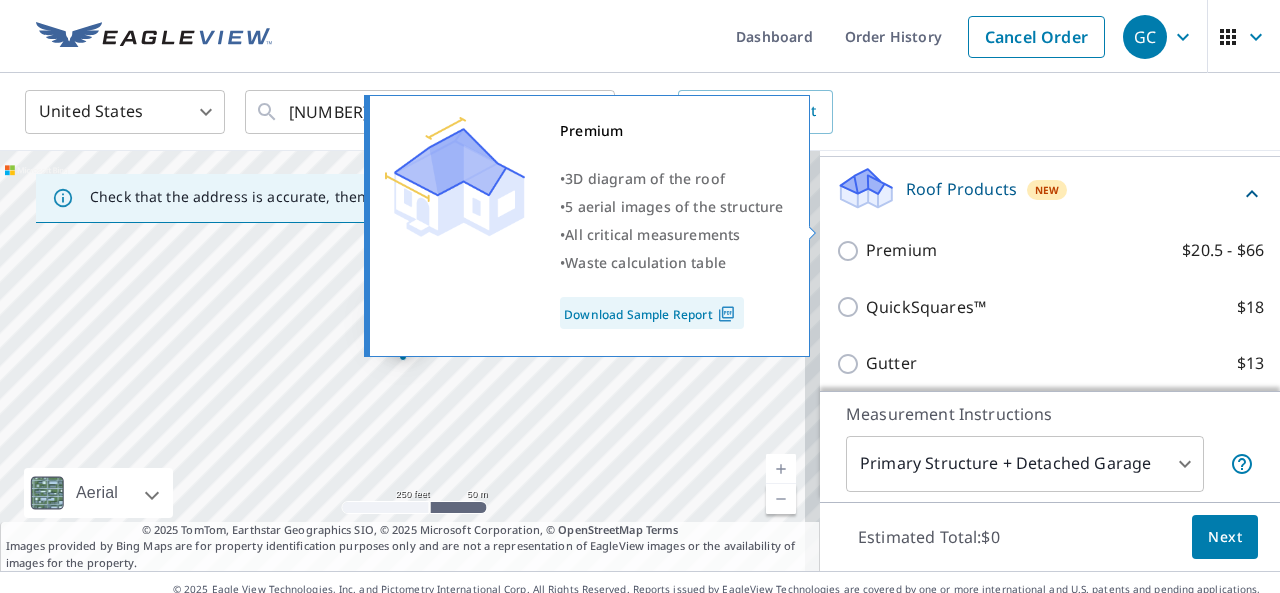 click on "Premium $20.5 - $66" at bounding box center (851, 251) 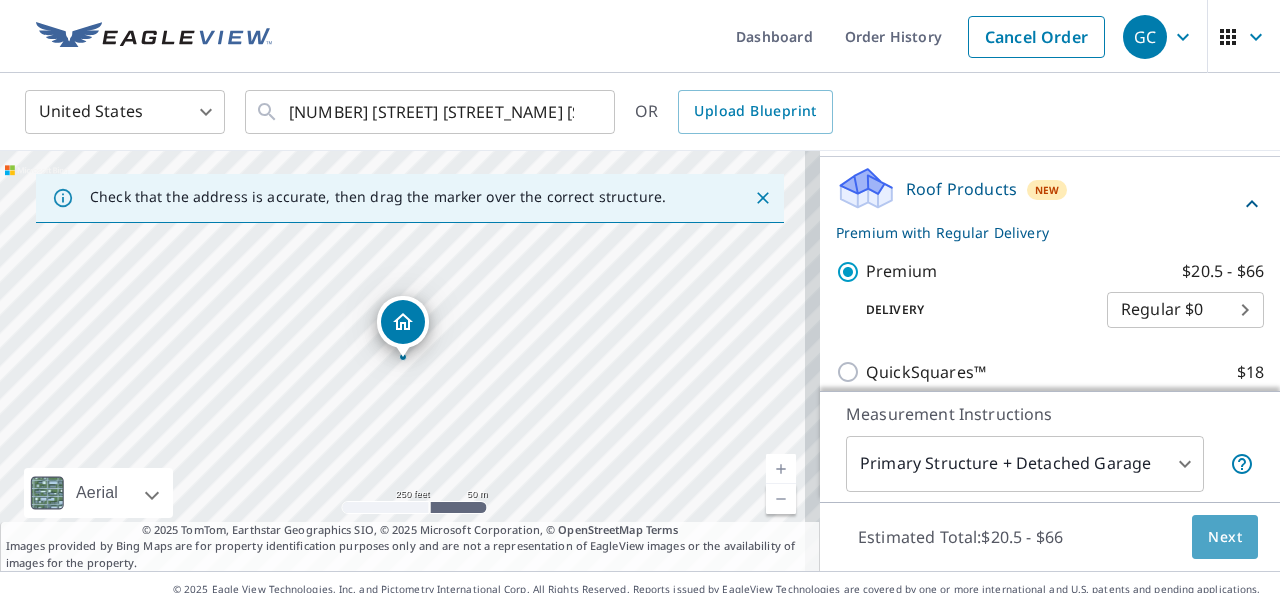 click on "Next" at bounding box center (1225, 537) 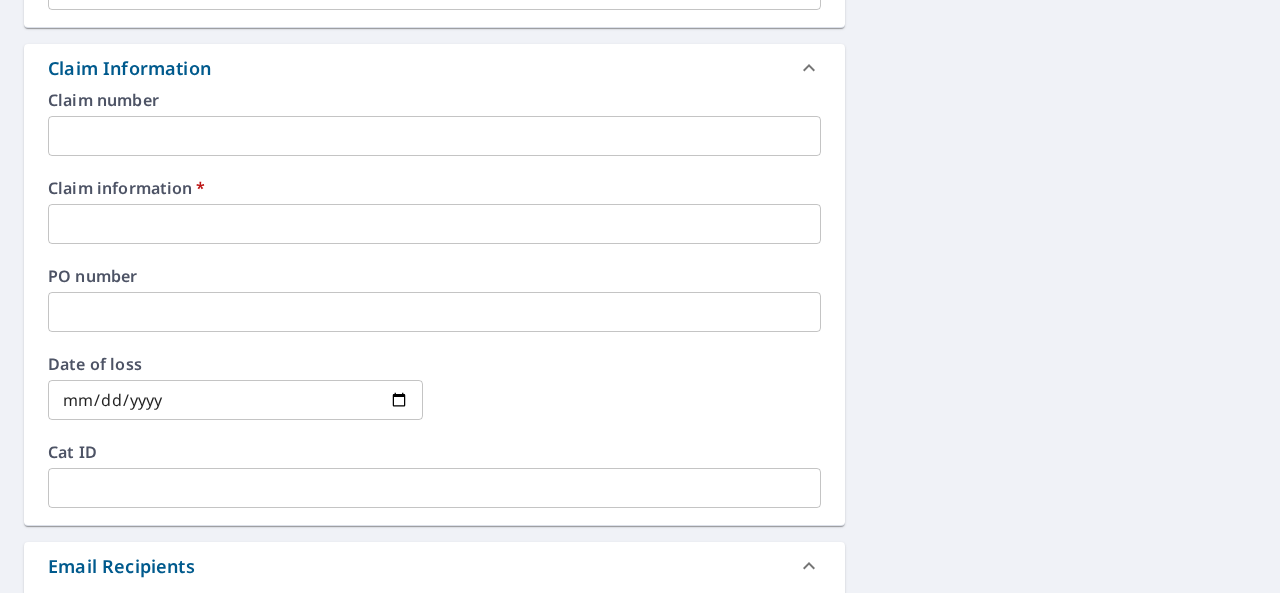 scroll, scrollTop: 681, scrollLeft: 0, axis: vertical 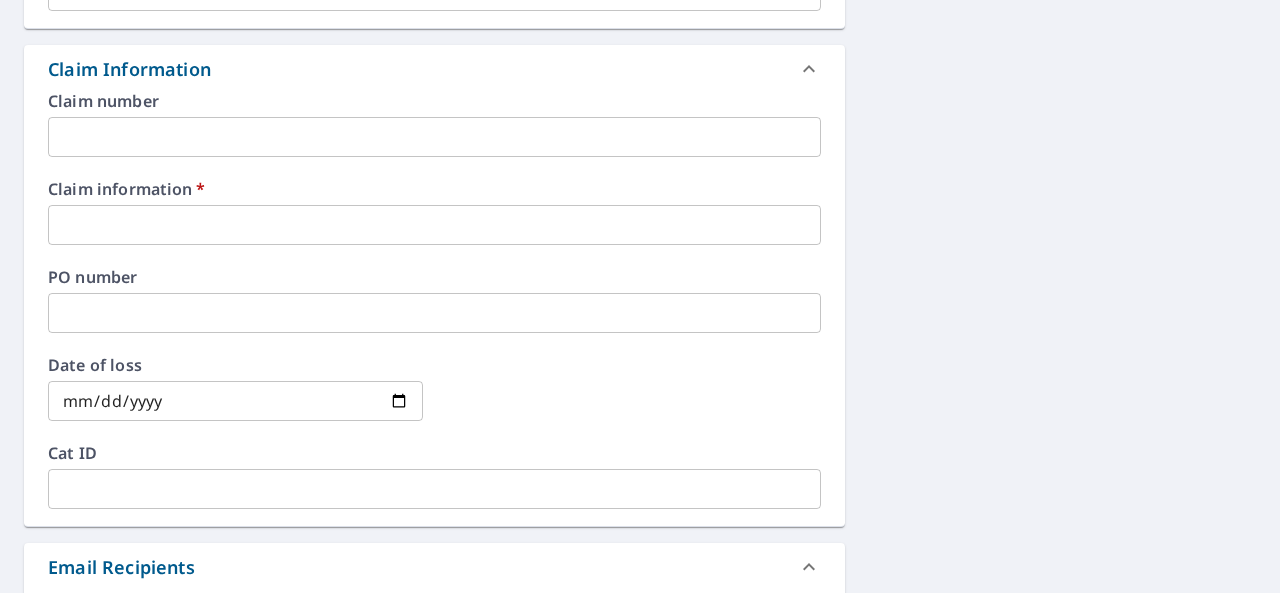 click at bounding box center [434, 225] 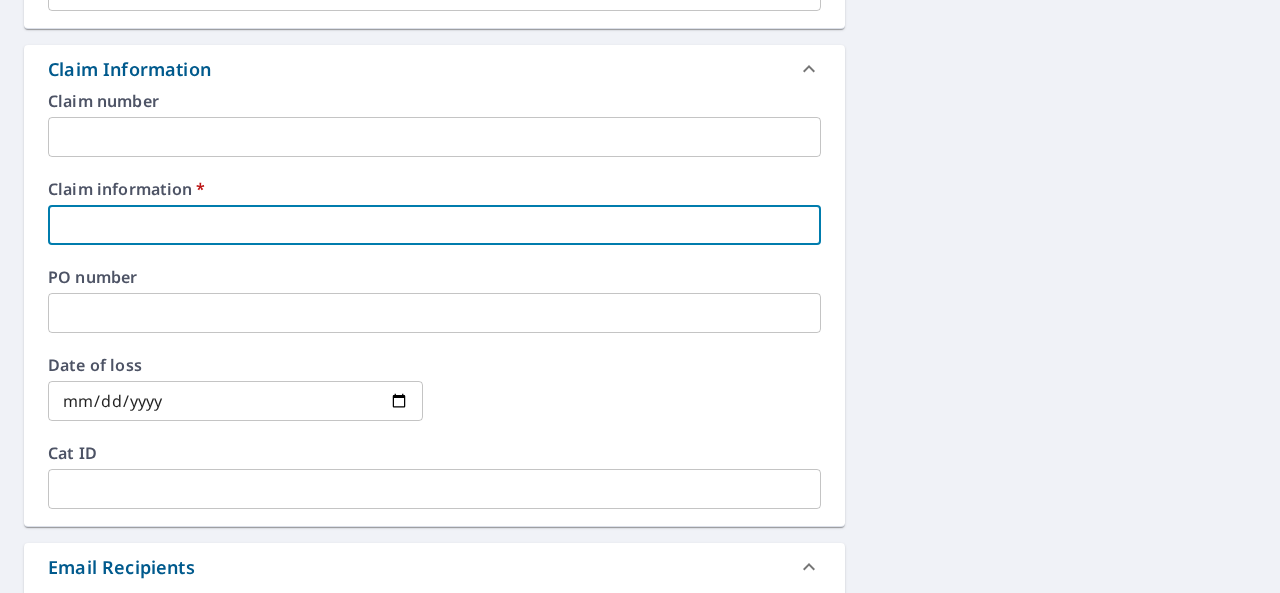 type on "d" 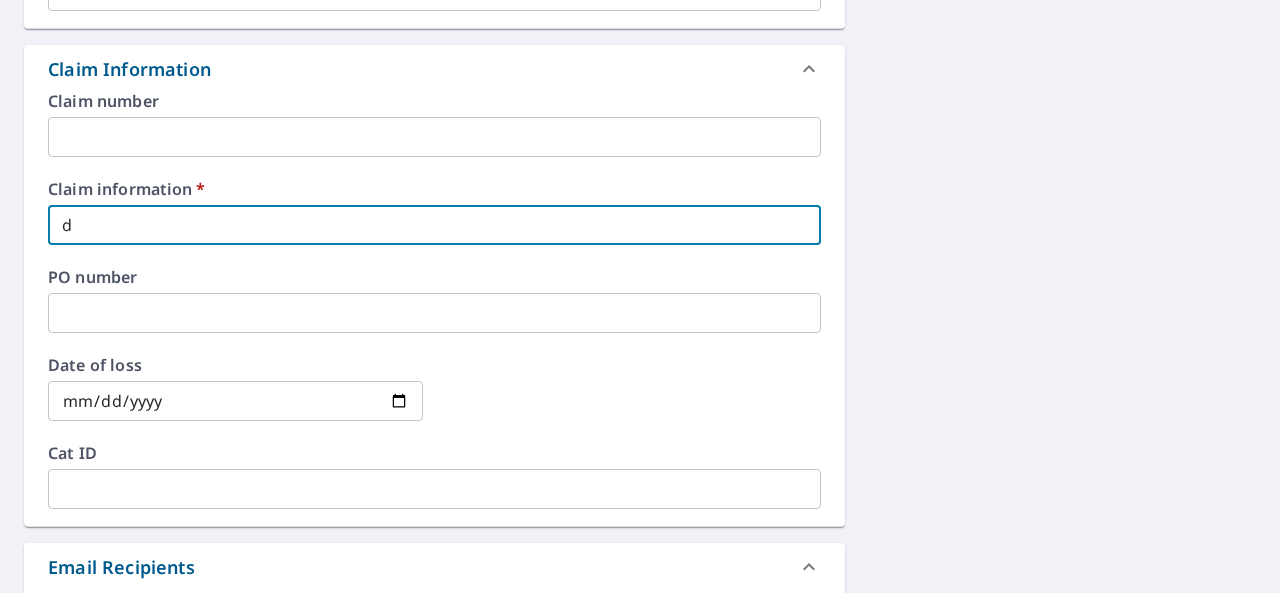 type on "dr" 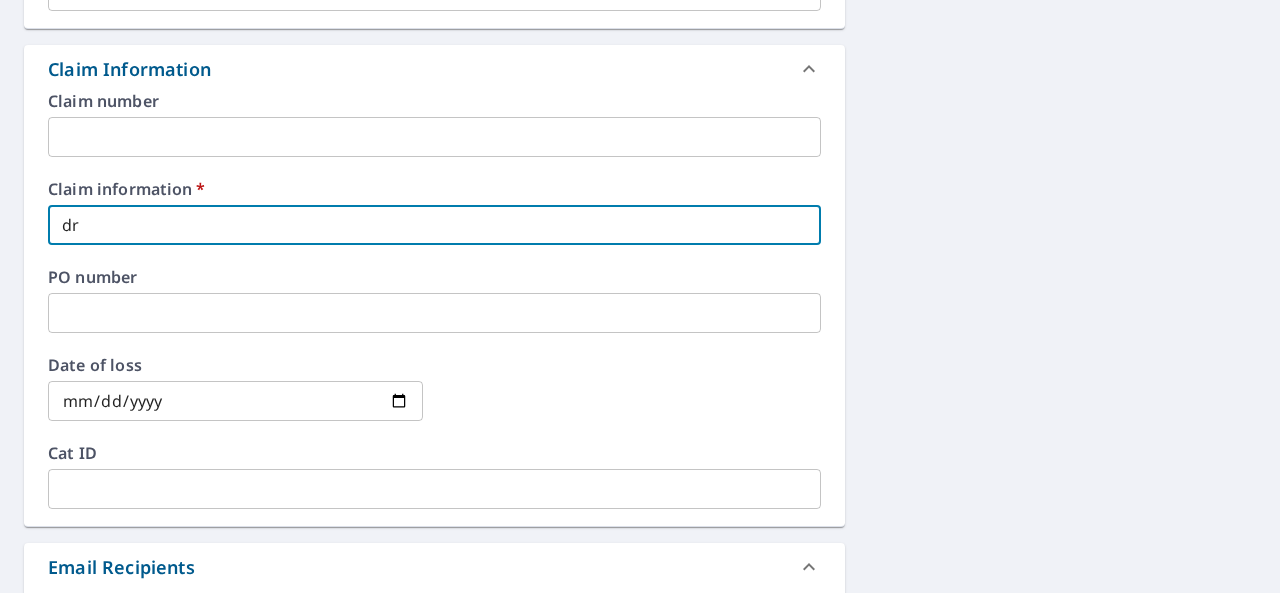 type on "[EMAIL]" 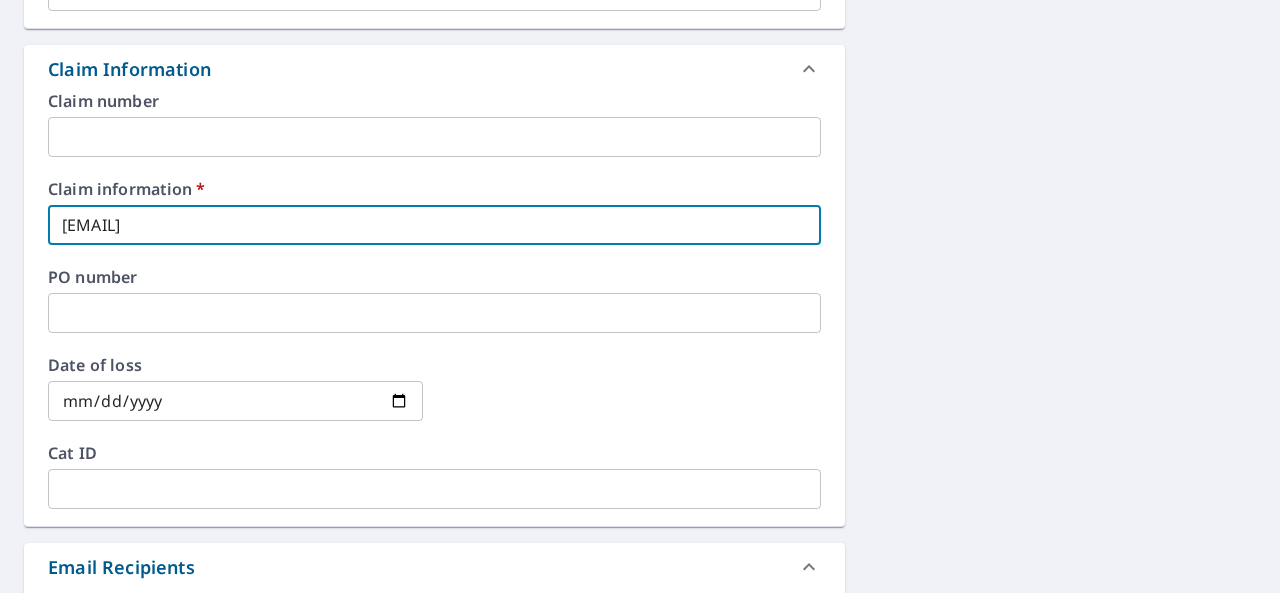 type on "dr" 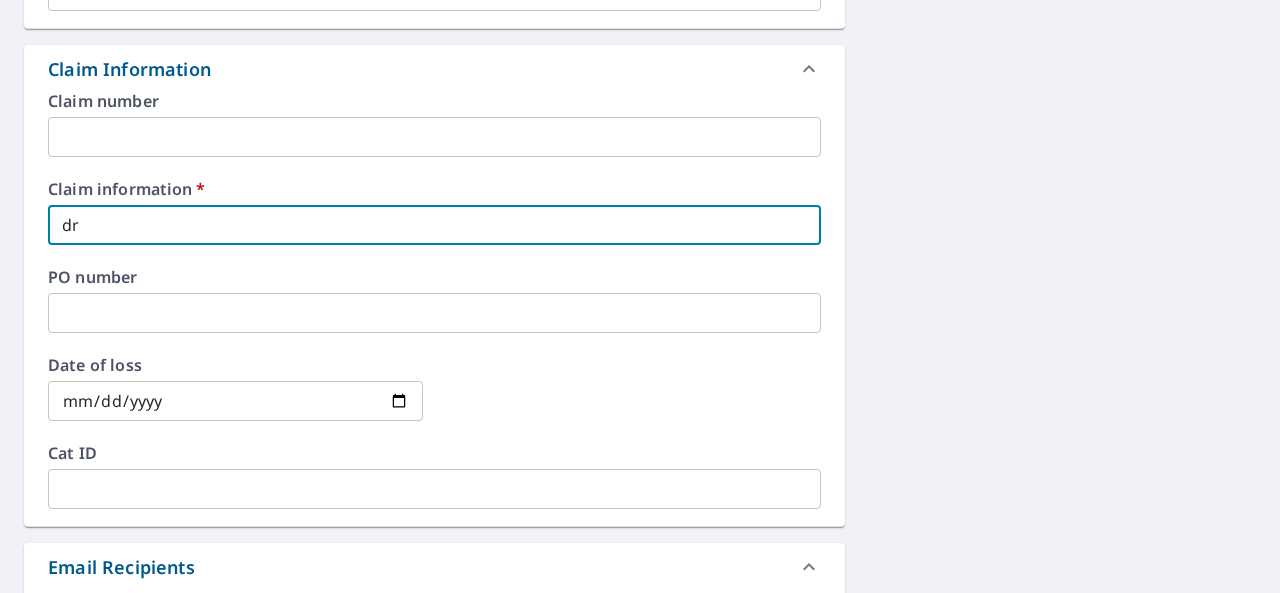 type on "[EMAIL]" 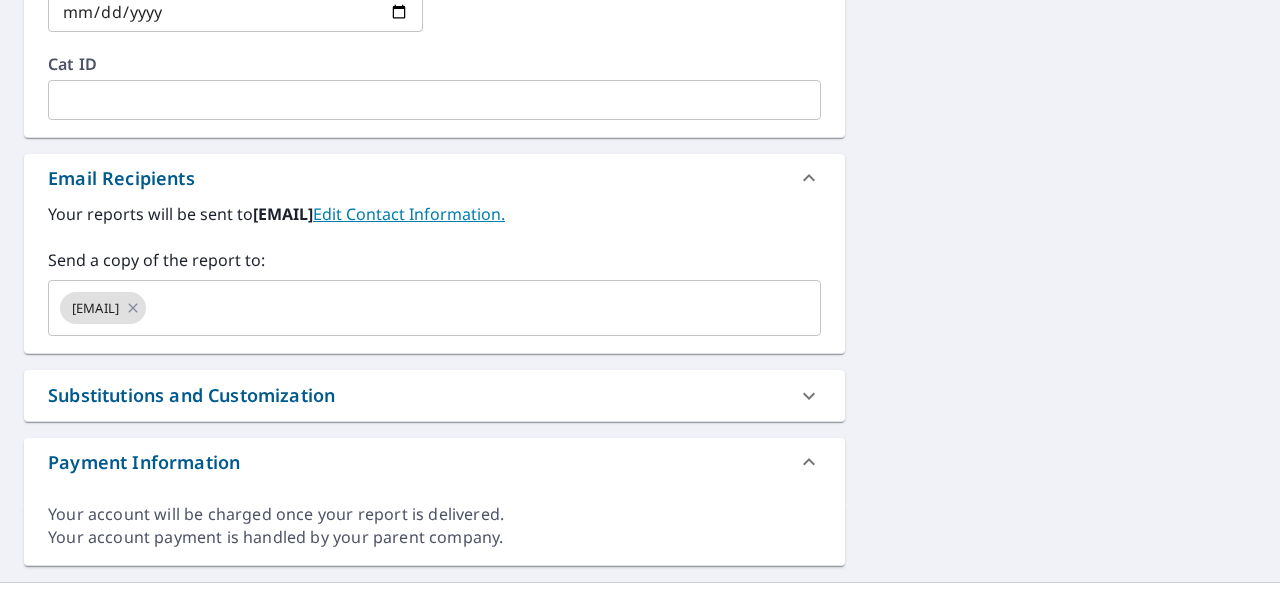 scroll, scrollTop: 1069, scrollLeft: 0, axis: vertical 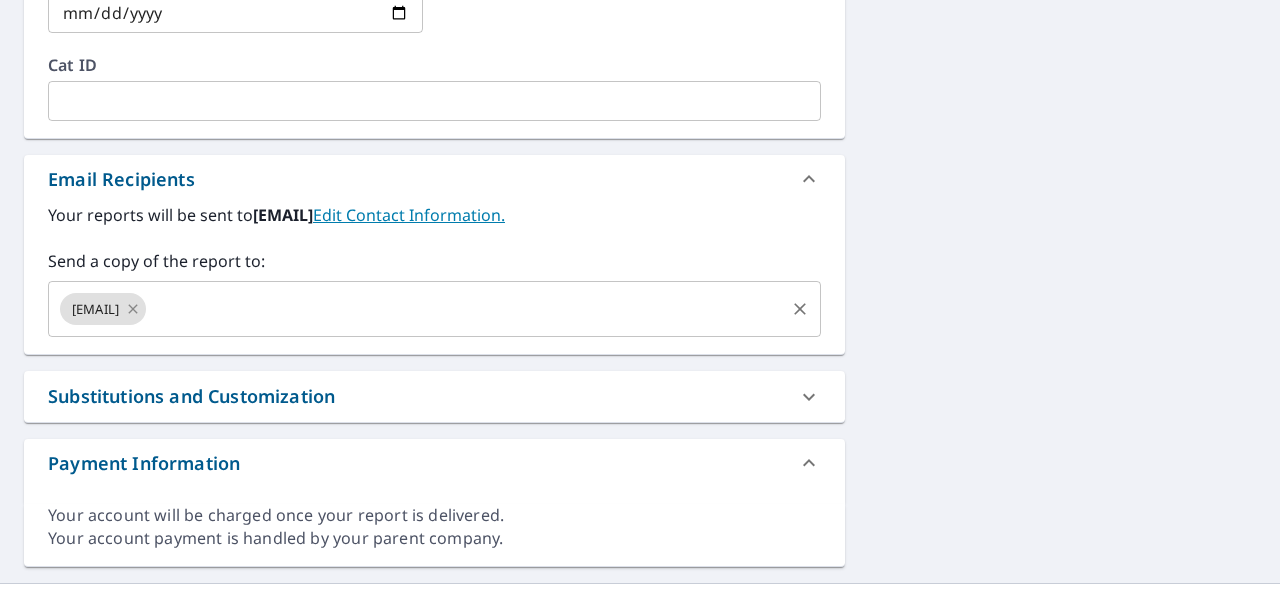 click 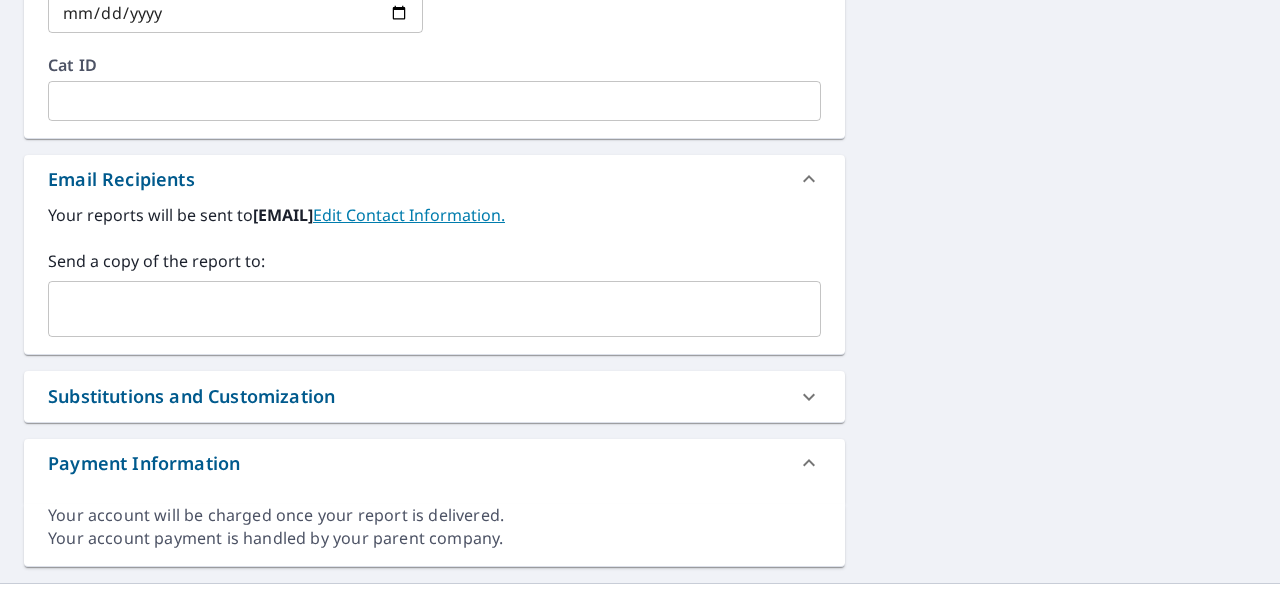 type on "[EMAIL]" 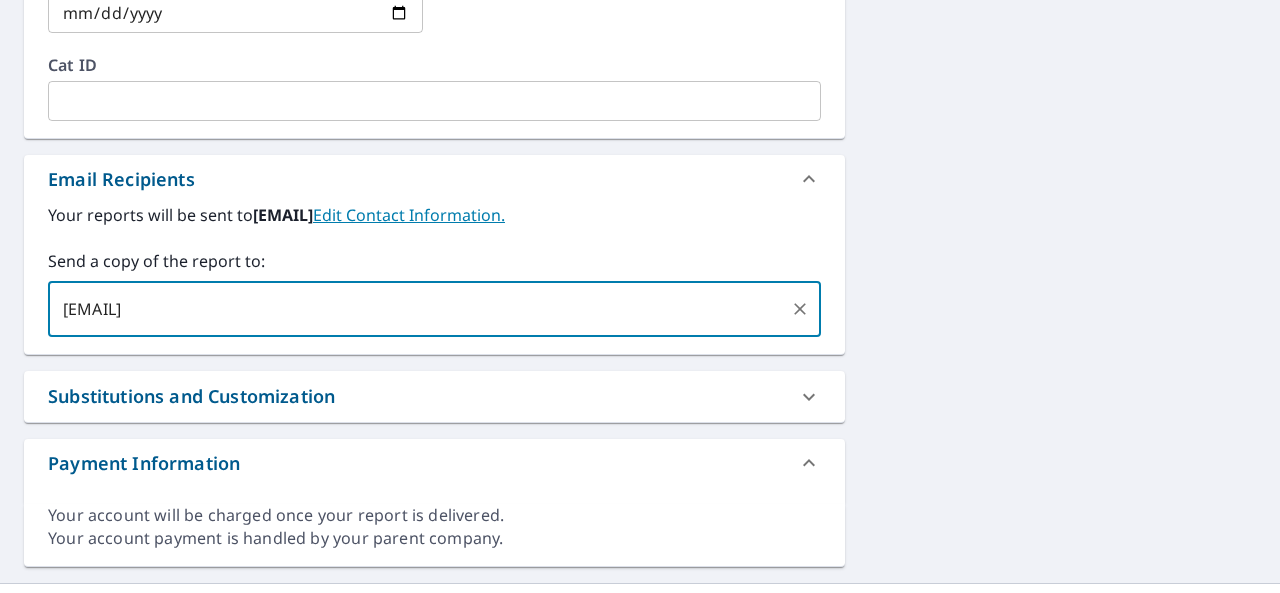 type on "[EMAIL]" 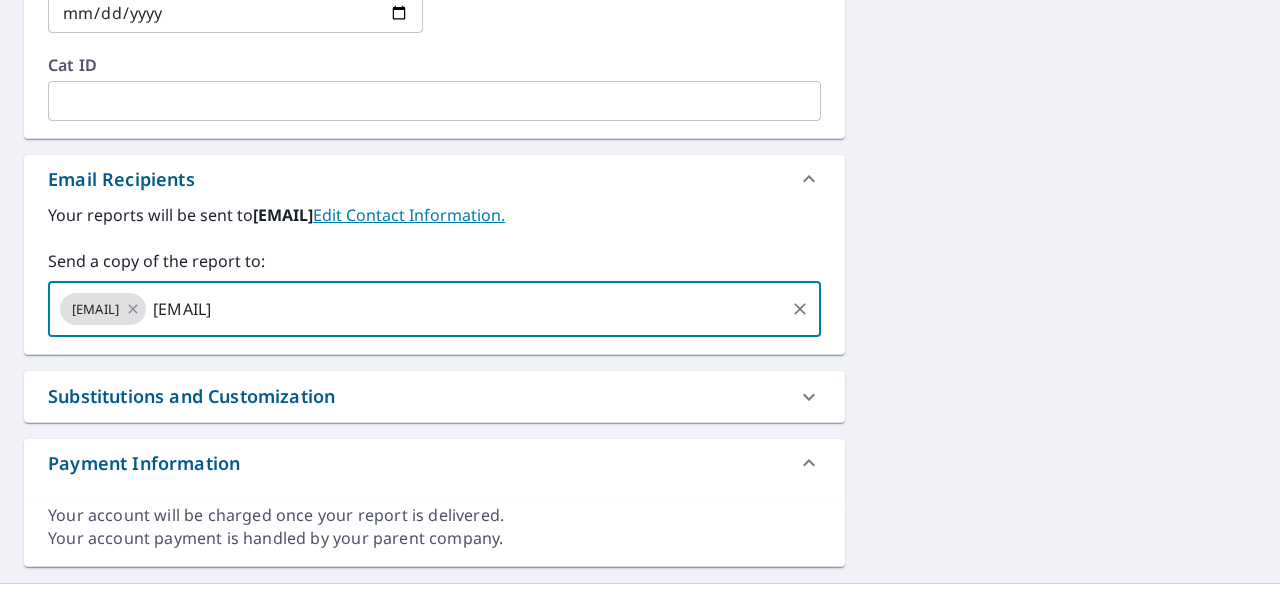 type on "[EMAIL]" 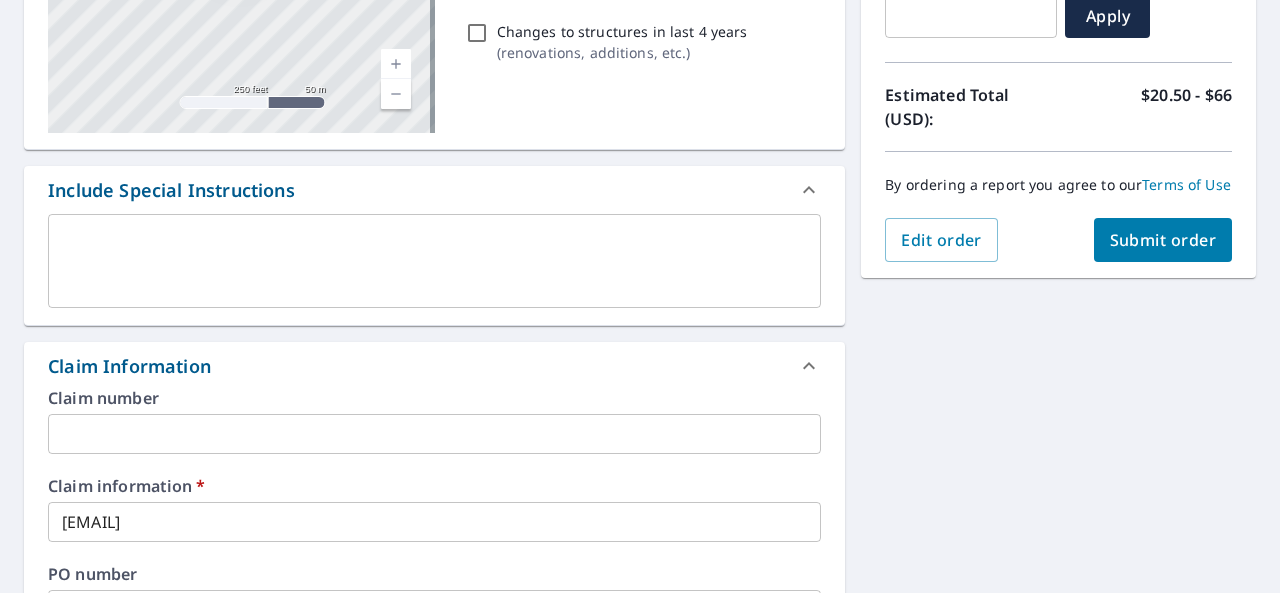 scroll, scrollTop: 384, scrollLeft: 0, axis: vertical 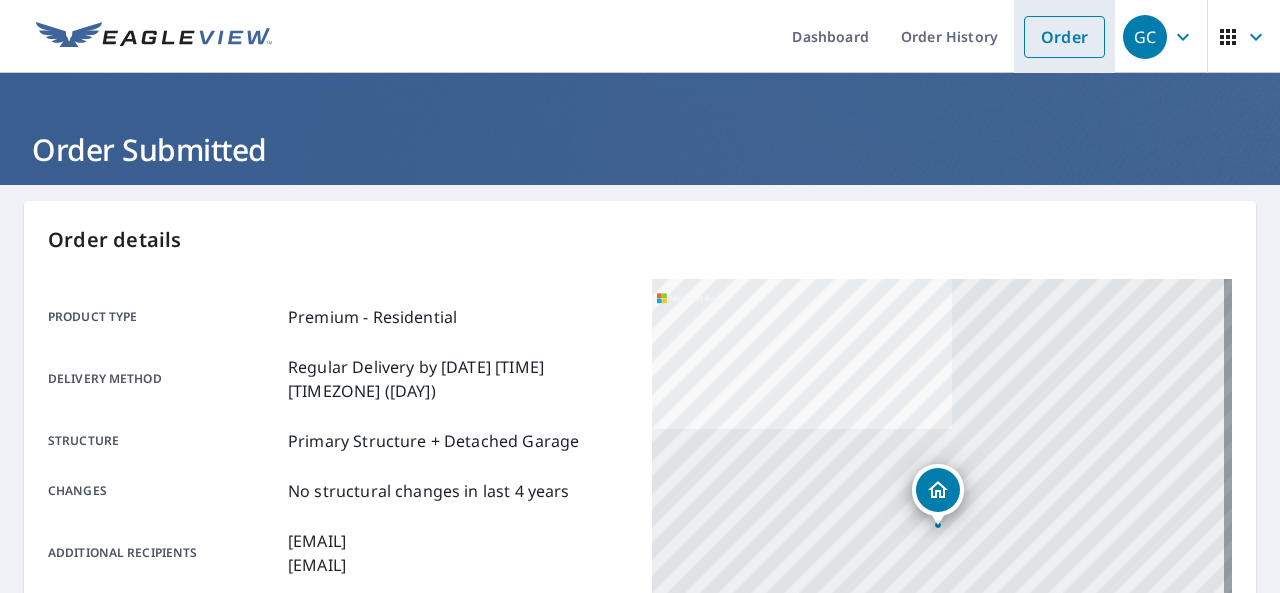 click on "Order" at bounding box center (1064, 37) 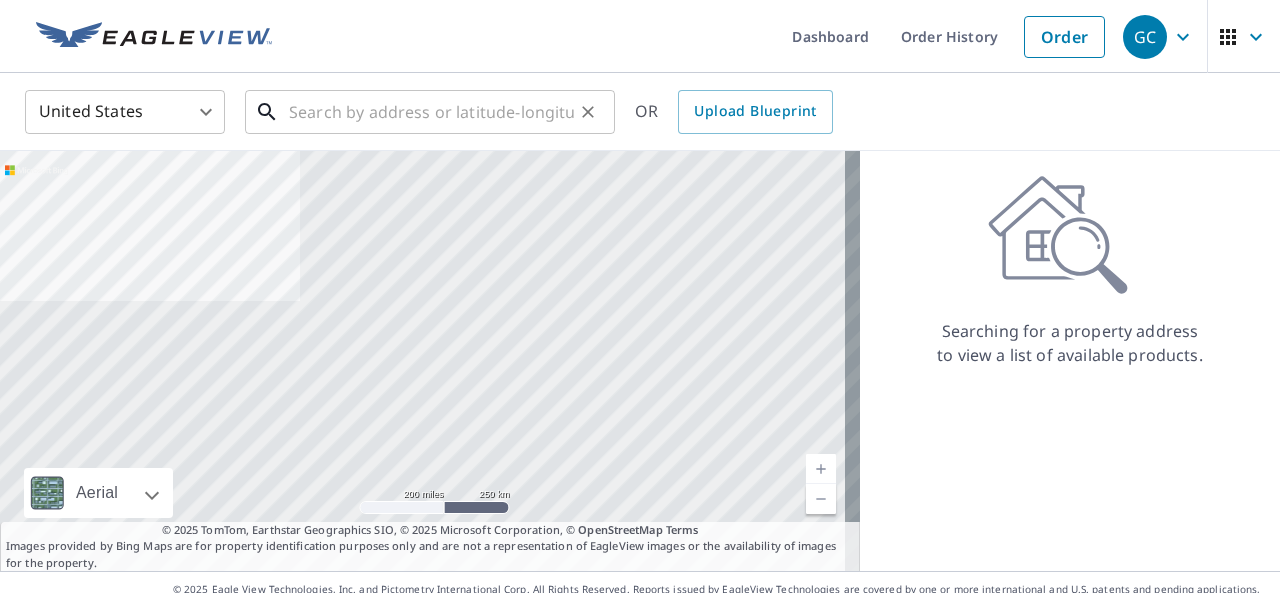 click at bounding box center (431, 112) 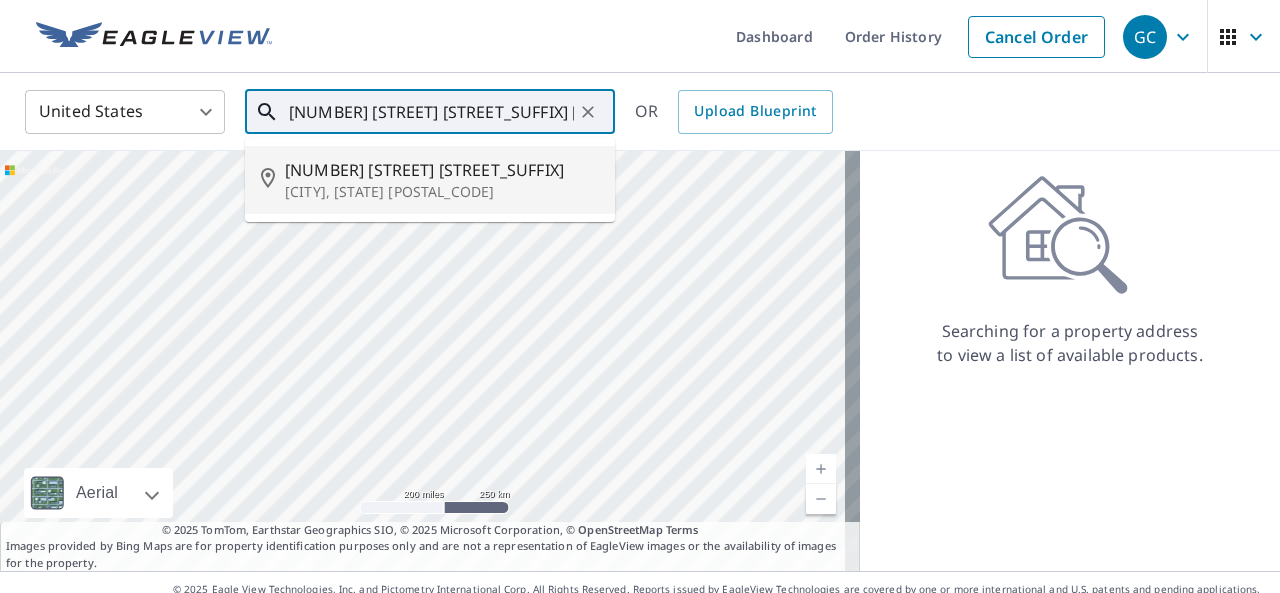 click on "[NUMBER] [STREET] [STREET_SUFFIX]" at bounding box center [442, 170] 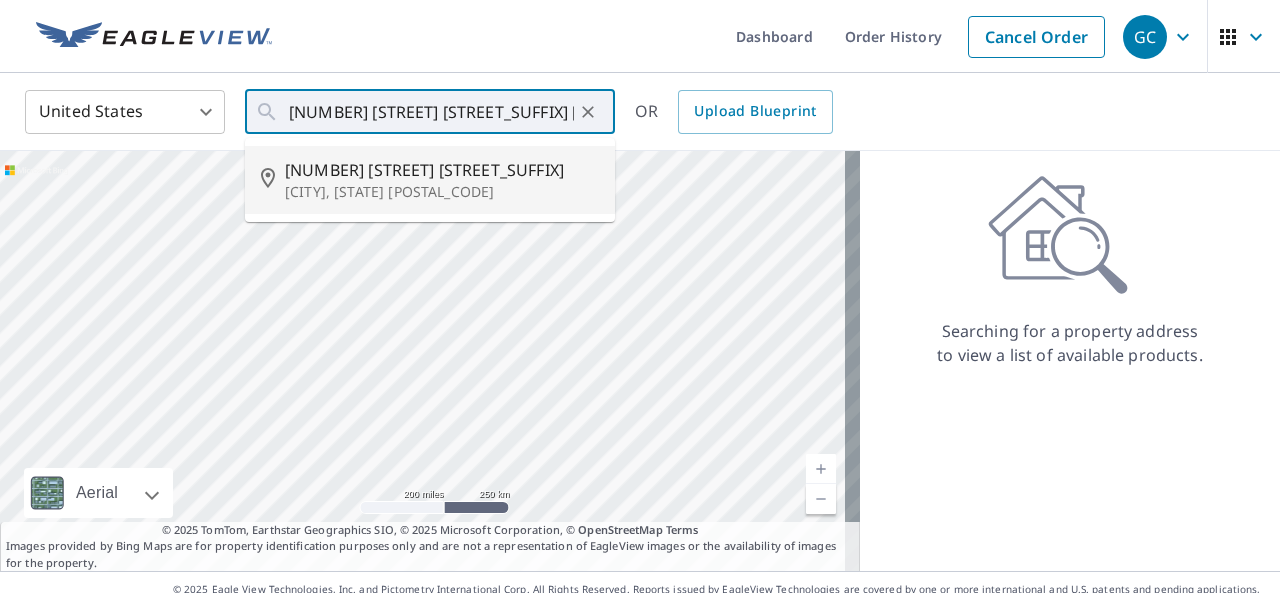 type on "[NUMBER] [STREET] [STREET_SUFFIX] [CITY], [STATE] [POSTAL_CODE]" 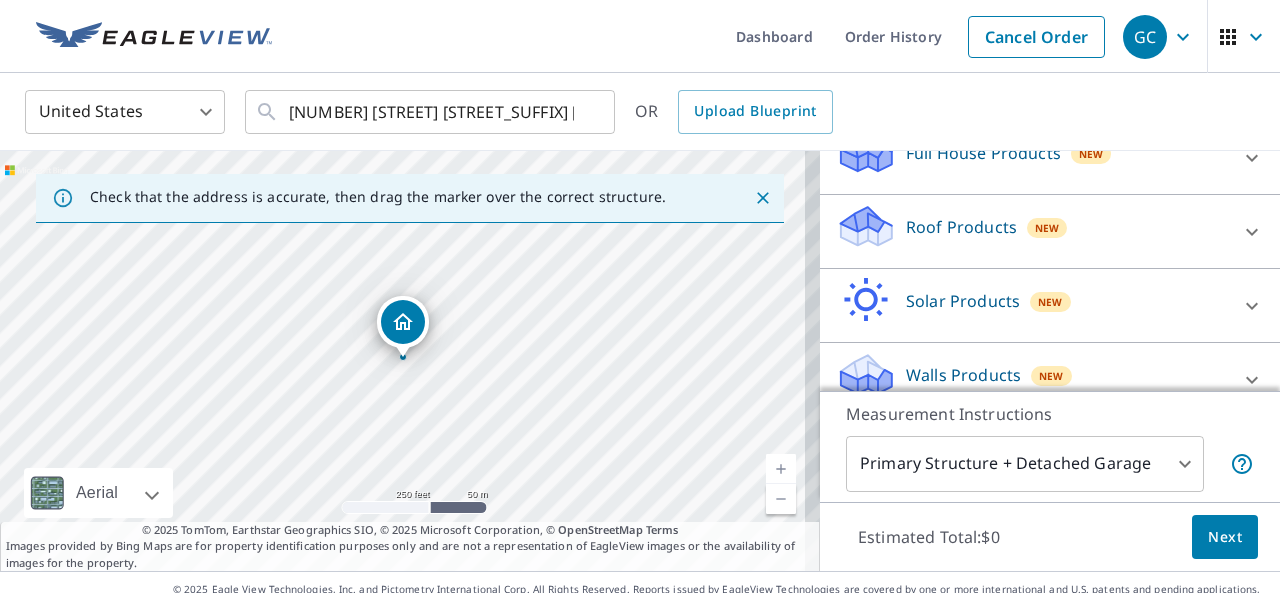 scroll, scrollTop: 259, scrollLeft: 0, axis: vertical 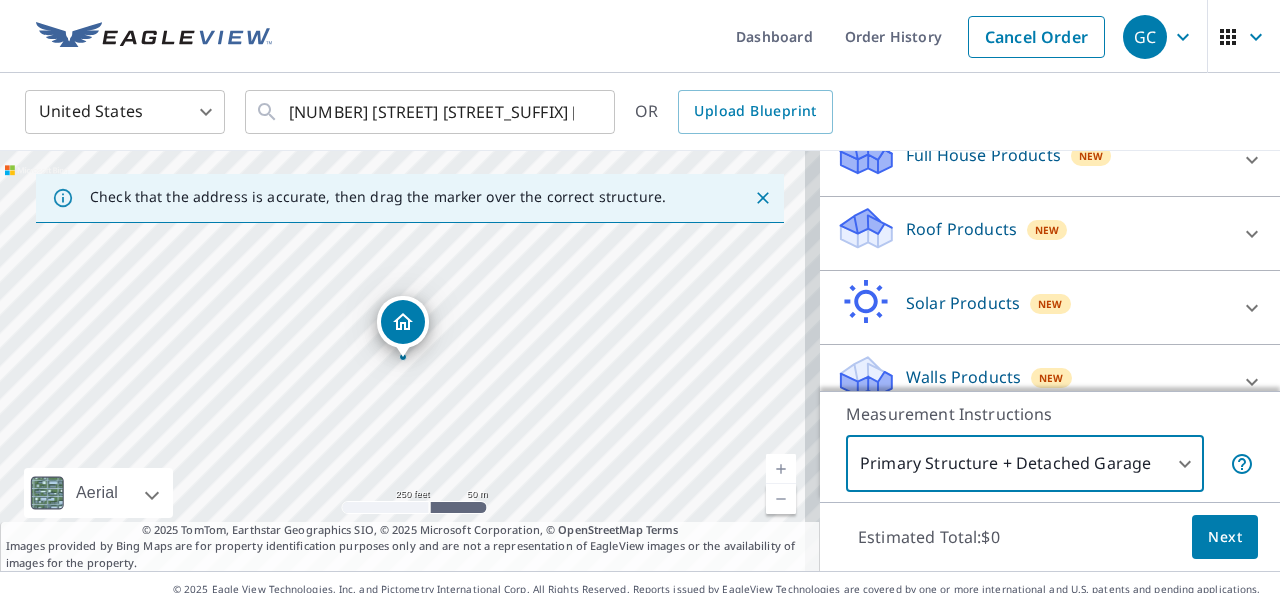 click on "GC GC
Dashboard Order History Cancel Order GC United States US ​ [NUMBER] [STREET] [CITY], [STATE] [POSTAL_CODE] ​ OR Upload Blueprint Check that the address is accurate, then drag the marker over the correct structure. [NUMBER] [STREET] [CITY], [STATE] [POSTAL_CODE] Aerial Road A standard road map Aerial A detailed look from above Labels Labels 250 feet 50 m © 2025 TomTom, © Vexcel Imaging, © 2025 Microsoft Corporation,  © OpenStreetMap Terms © 2025 TomTom, Earthstar Geographics SIO, © 2025 Microsoft Corporation, ©   OpenStreetMap   Terms Images provided by Bing Maps are for property identification purposes only and are not a representation of EagleView images or the availability of images for the property. PROPERTY TYPE Residential Commercial Multi-Family This is a complex BUILDING ID [NUMBER] [STREET], [CITY], [STATE], [POSTAL_CODE] Full House Products New Full House™ $90.3 Roof Products New Premium $20.5 - $66 QuickSquares™ $18 Gutter $13 Bid Perfect™ $18 Solar Products New Inform Essentials+ $60 Inform Advanced $75 $30" at bounding box center [640, 296] 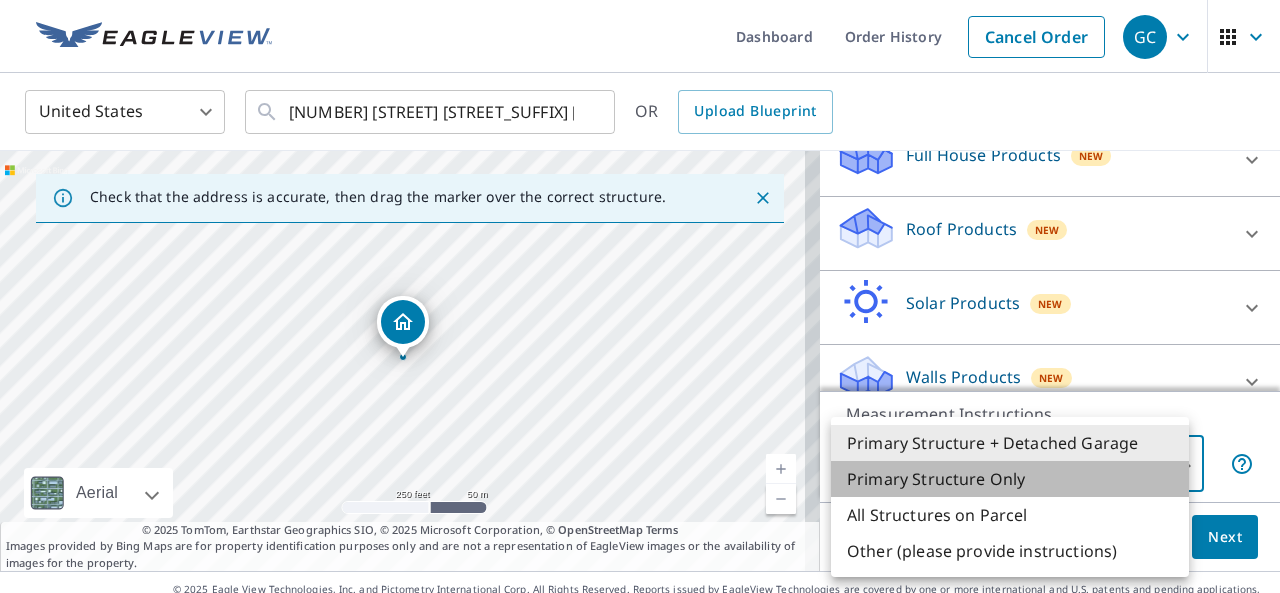 click on "Primary Structure Only" at bounding box center (1010, 479) 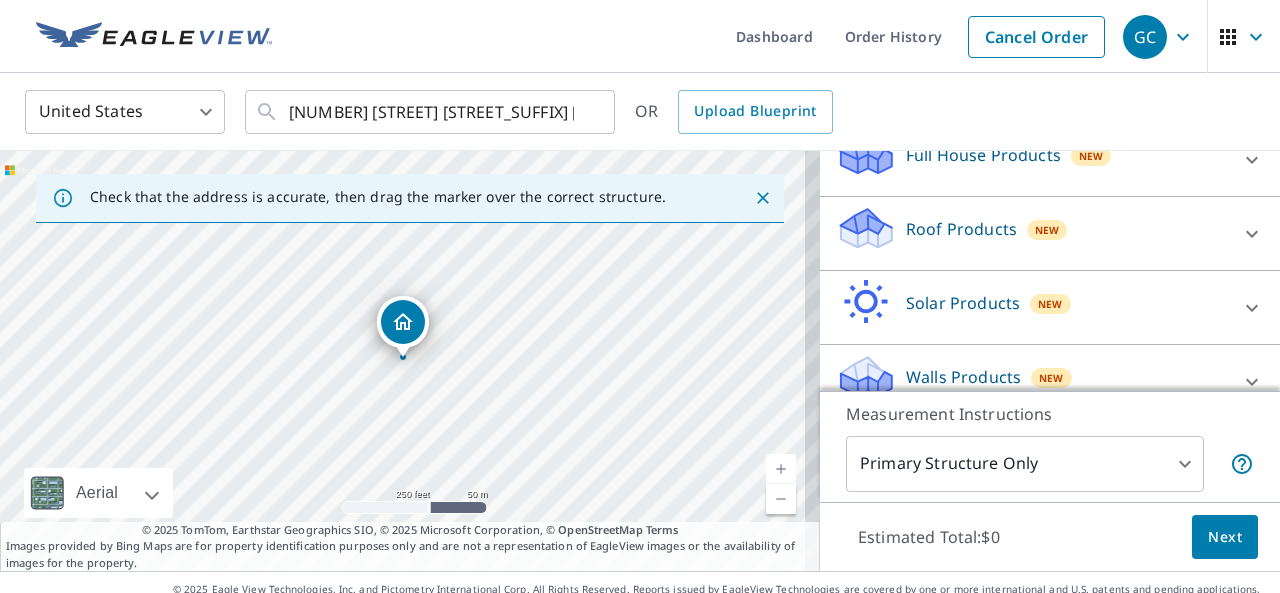 click on "Primary Structure + Detached Garage Primary Structure Only All Structures on Parcel Other (please provide instructions)" at bounding box center (965, 495) 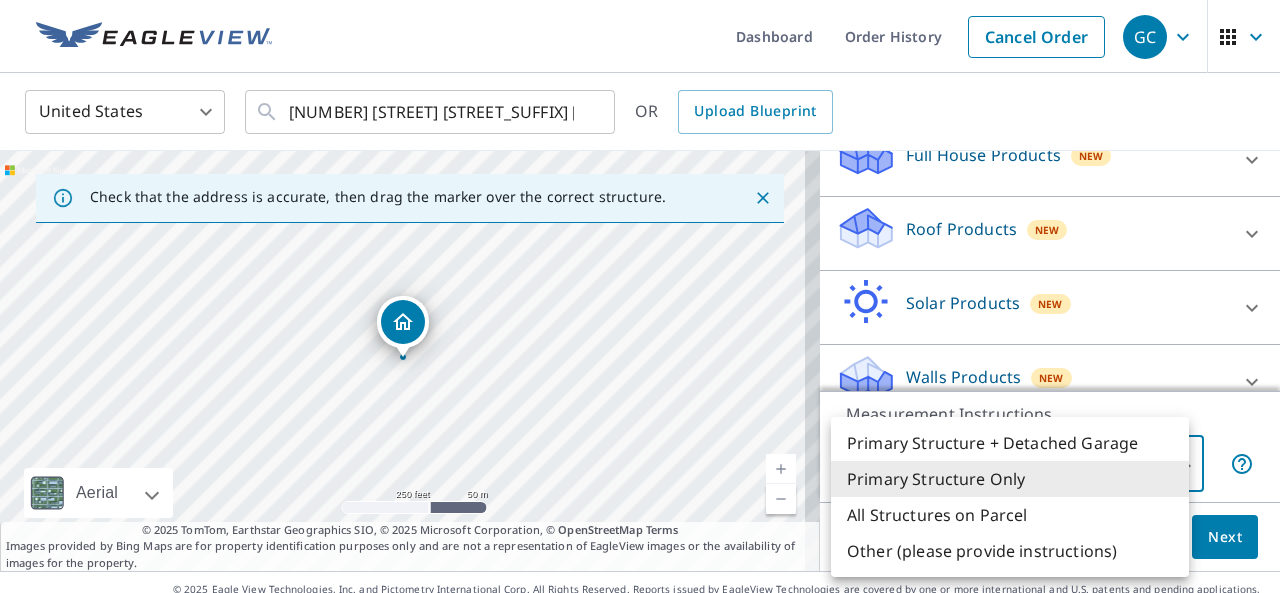 click on "GC GC
Dashboard Order History Cancel Order GC United States US ​ [NUMBER] [STREET] [CITY], [STATE] [POSTAL_CODE] ​ OR Upload Blueprint Check that the address is accurate, then drag the marker over the correct structure. [NUMBER] [STREET] [CITY], [STATE] [POSTAL_CODE] Aerial Road A standard road map Aerial A detailed look from above Labels Labels 250 feet 50 m © 2025 TomTom, © Vexcel Imaging, © 2025 Microsoft Corporation,  © OpenStreetMap Terms © 2025 TomTom, Earthstar Geographics SIO, © 2025 Microsoft Corporation, ©   OpenStreetMap   Terms Images provided by Bing Maps are for property identification purposes only and are not a representation of EagleView images or the availability of images for the property. PROPERTY TYPE Residential Commercial Multi-Family This is a complex BUILDING ID [NUMBER] [STREET], [CITY], [STATE], [POSTAL_CODE] Full House Products New Full House™ $90.3 Roof Products New Premium $20.5 - $66 QuickSquares™ $18 Gutter $13 Bid Perfect™ $18 Solar Products New Inform Essentials+ $60 Inform Advanced $75 $30" at bounding box center (640, 296) 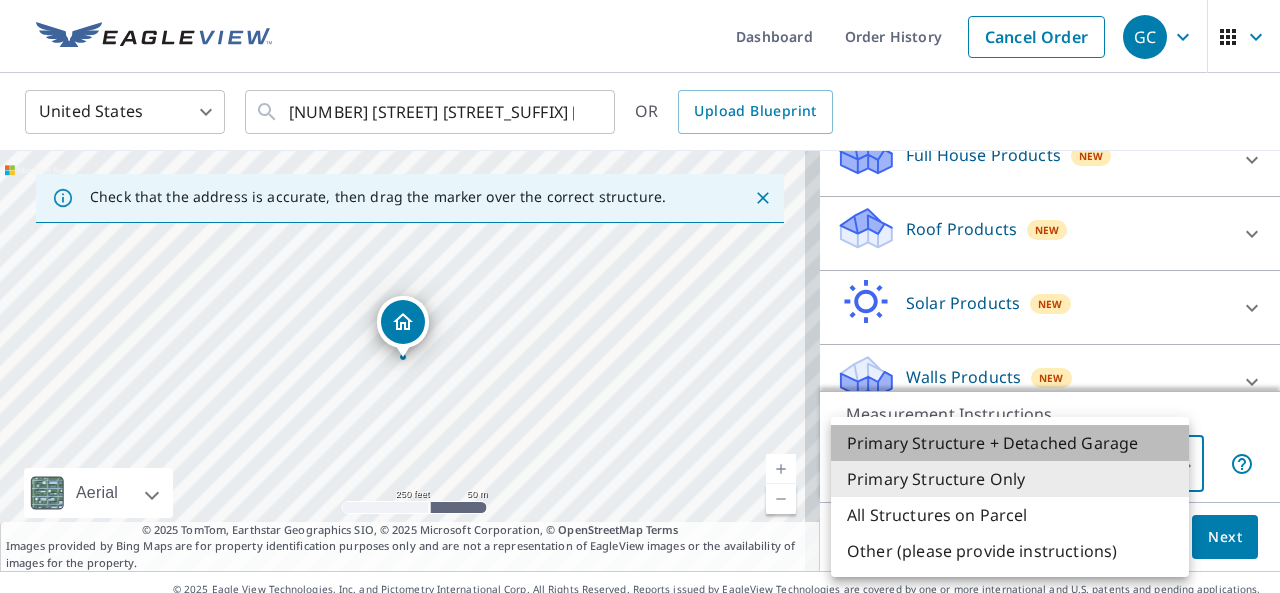click on "Primary Structure + Detached Garage" at bounding box center [1010, 443] 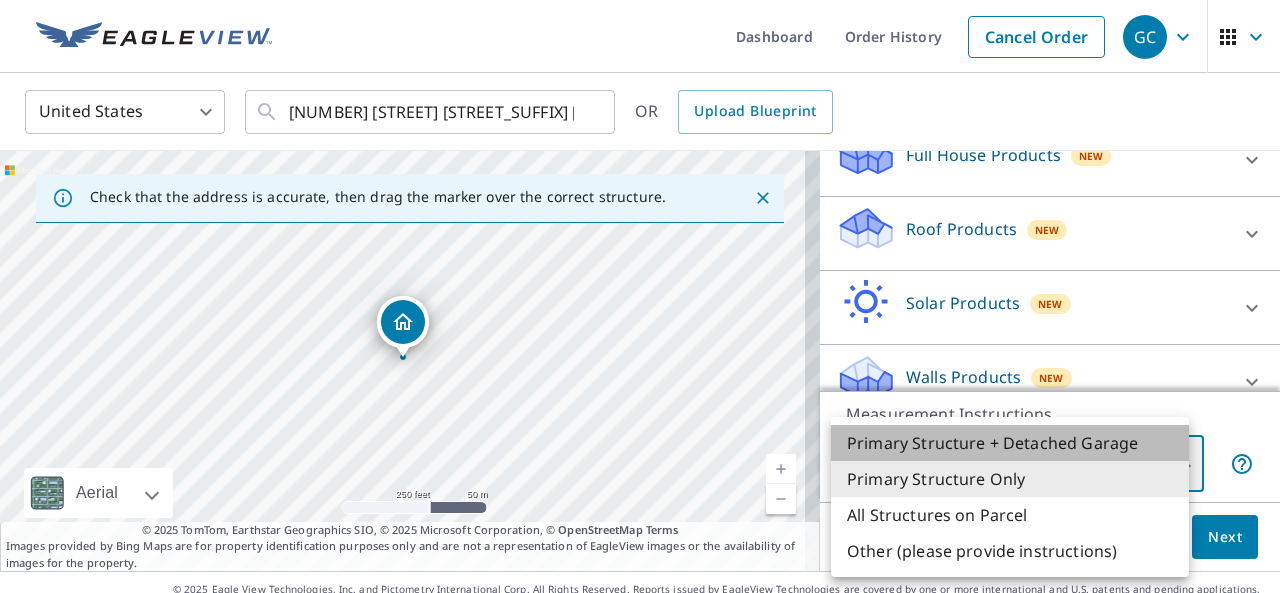 type on "1" 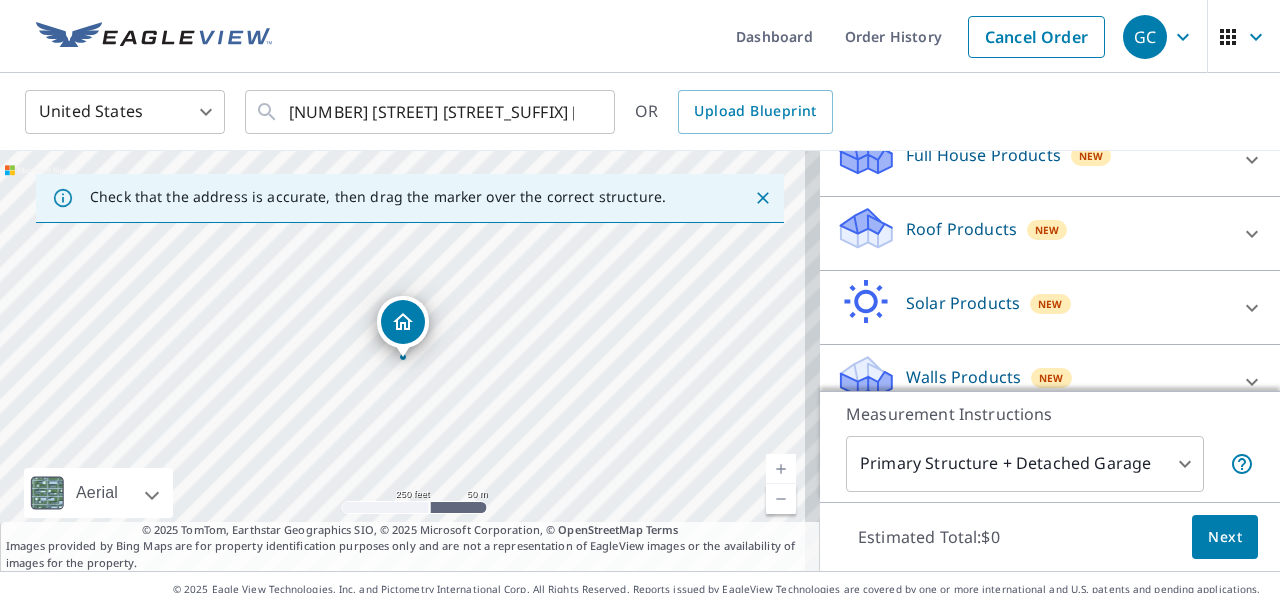 click on "Roof Products New" at bounding box center [1032, 233] 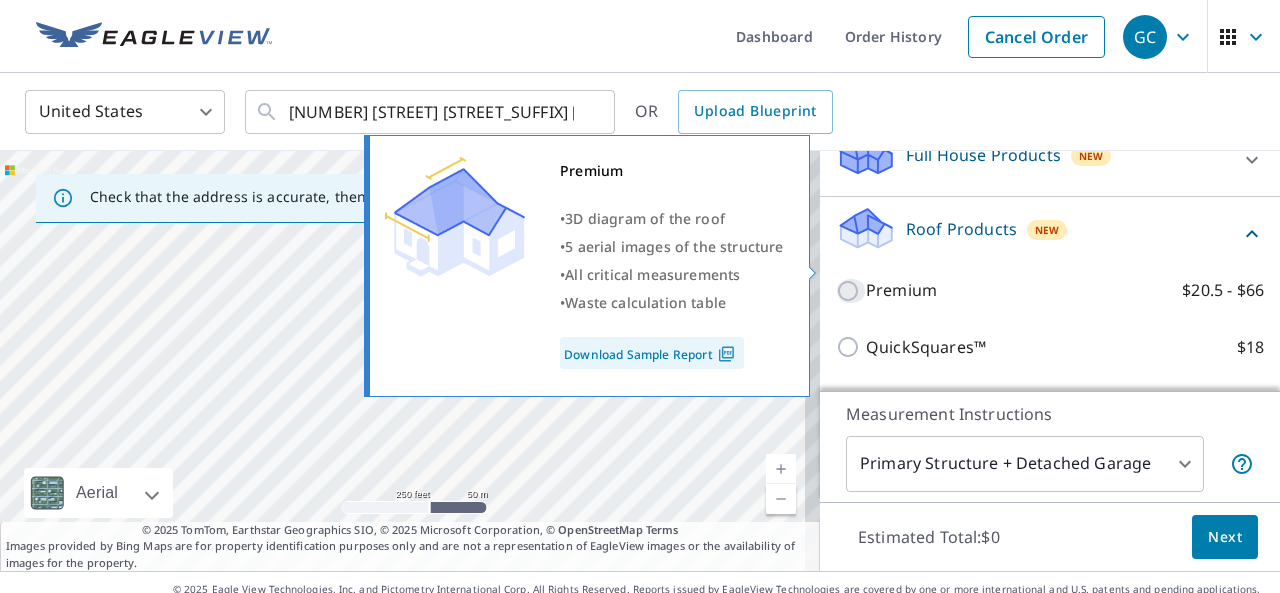 click on "Premium $20.5 - $66" at bounding box center [851, 291] 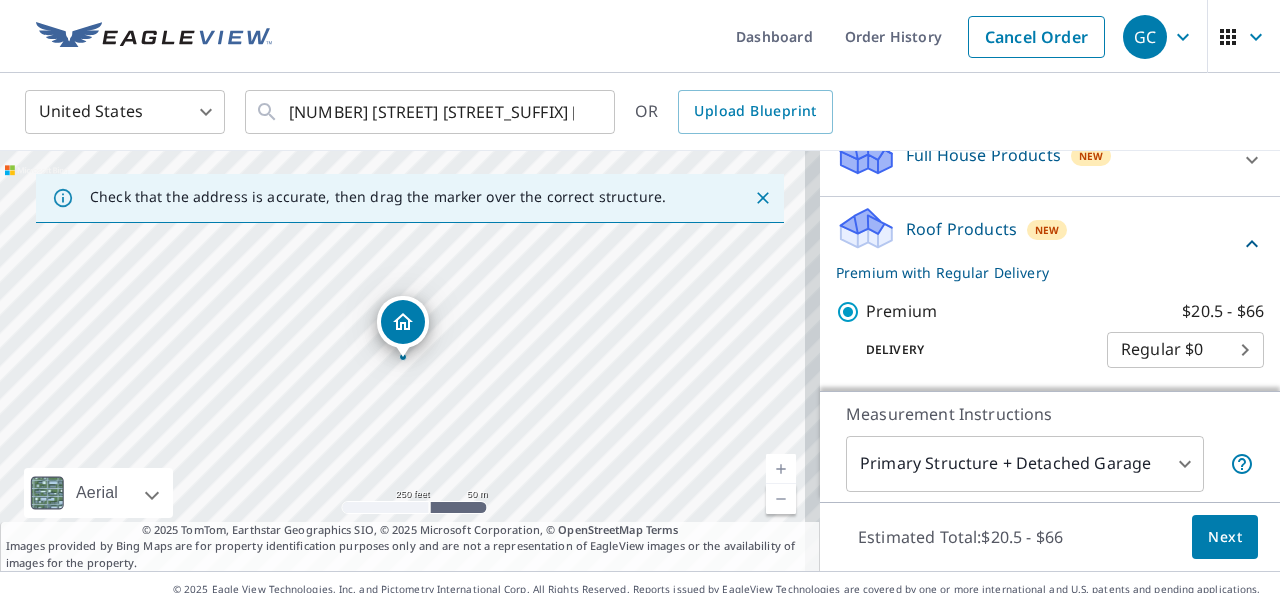 click on "Next" at bounding box center (1225, 537) 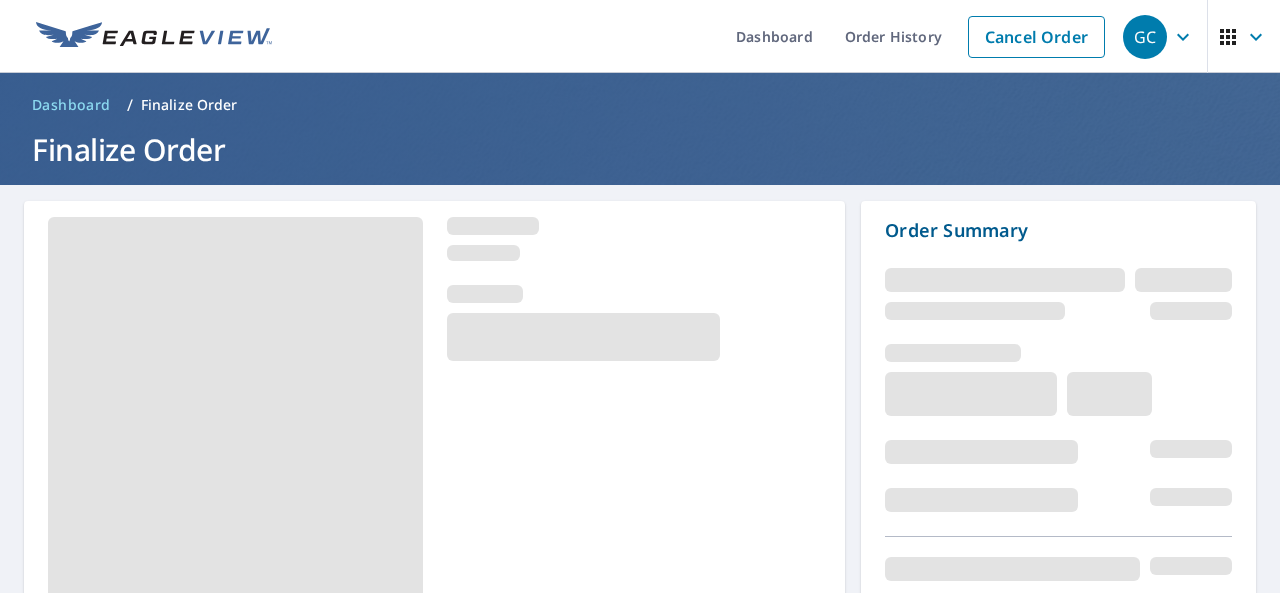 click on "Include Special Instructions Claim Information Email Recipients Substitutions and Customization Payment Information Order Summary By ordering a report you agree to our  Terms of Use Edit order Submit order" at bounding box center [640, 1015] 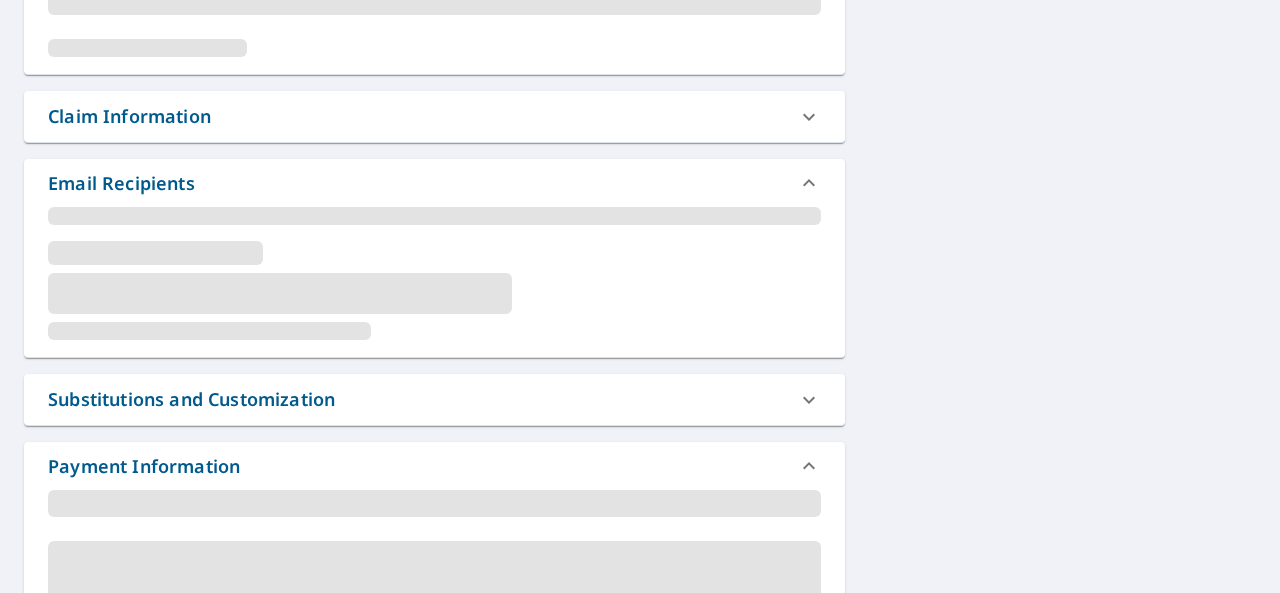 scroll, scrollTop: 761, scrollLeft: 0, axis: vertical 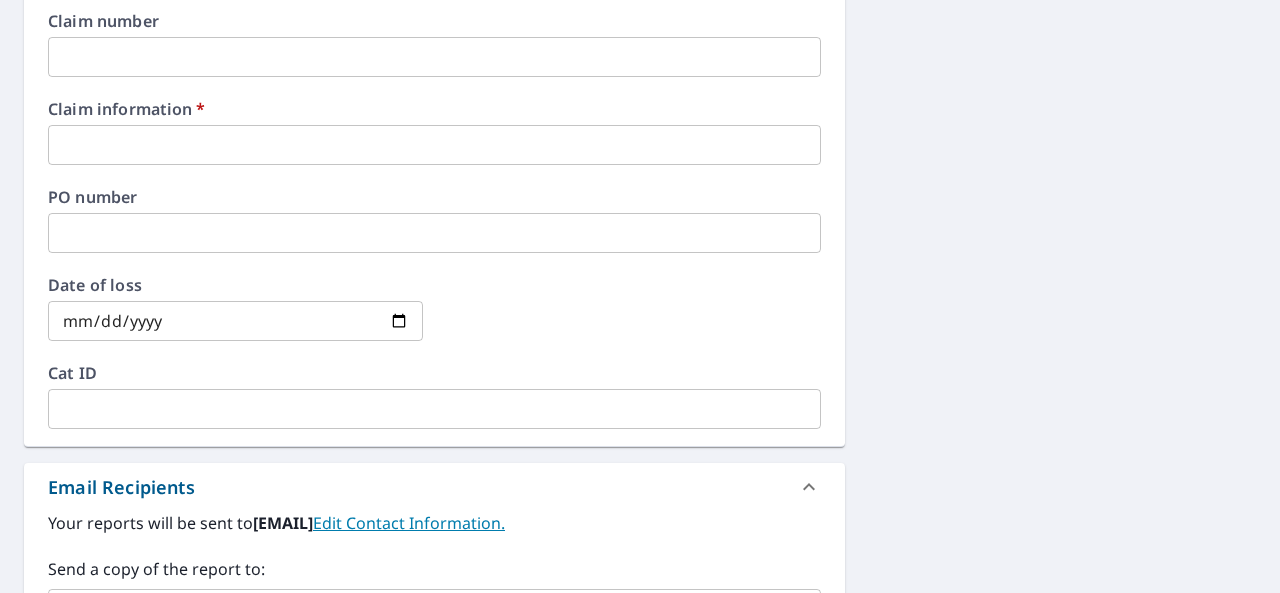 click at bounding box center (434, 145) 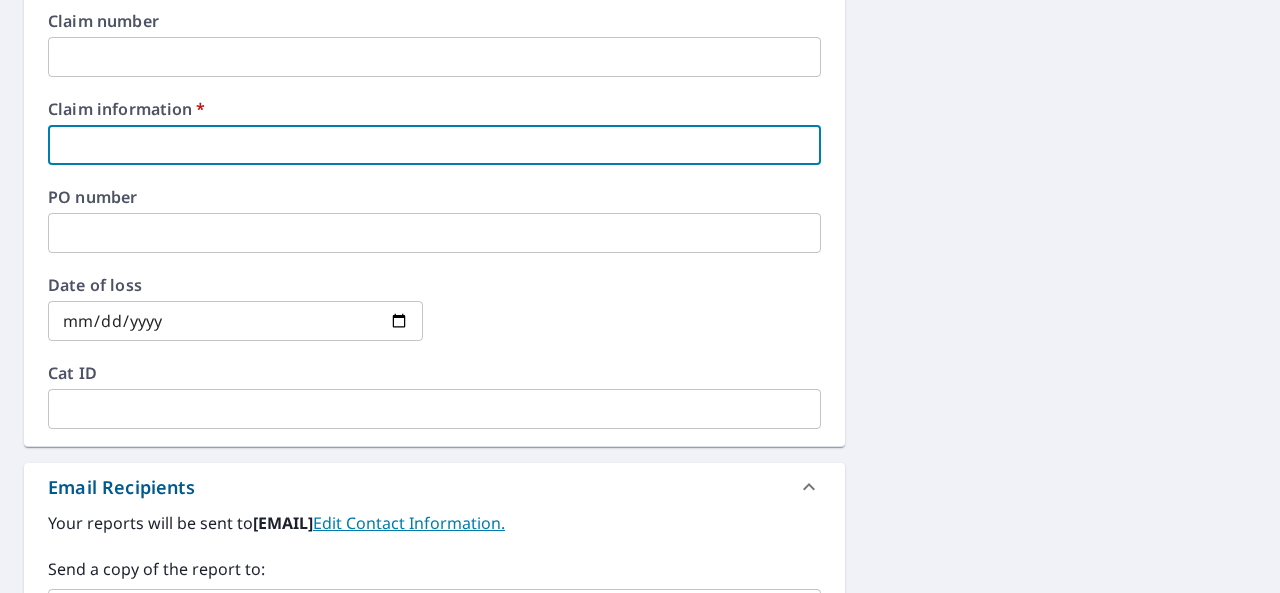 type on "c" 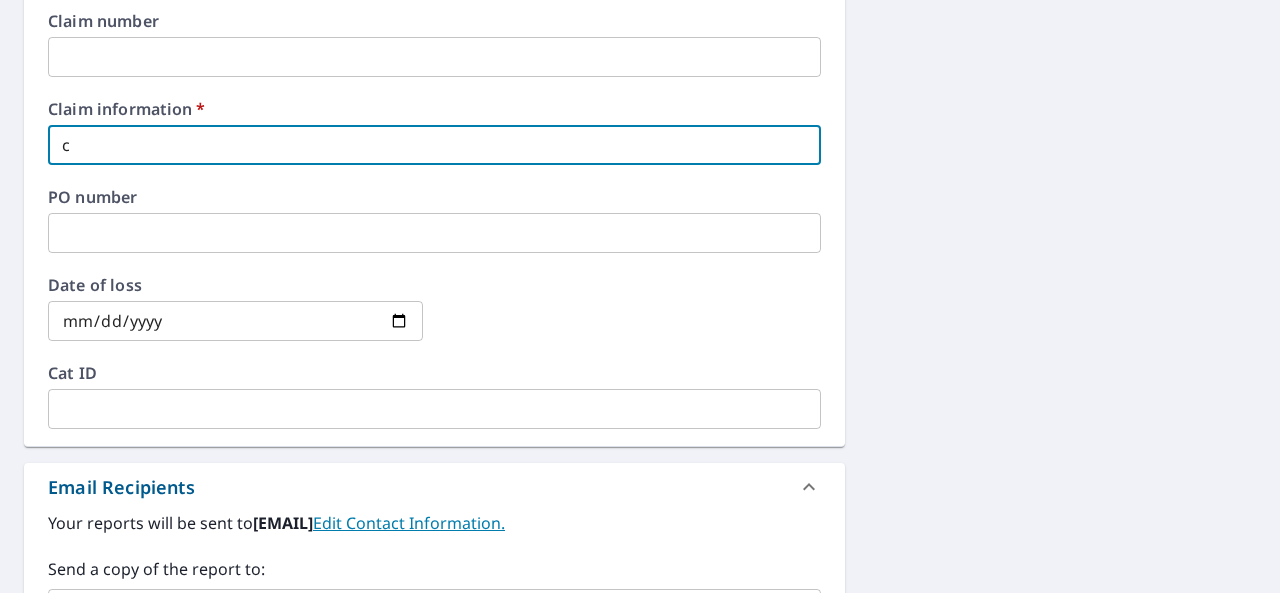 type on "co" 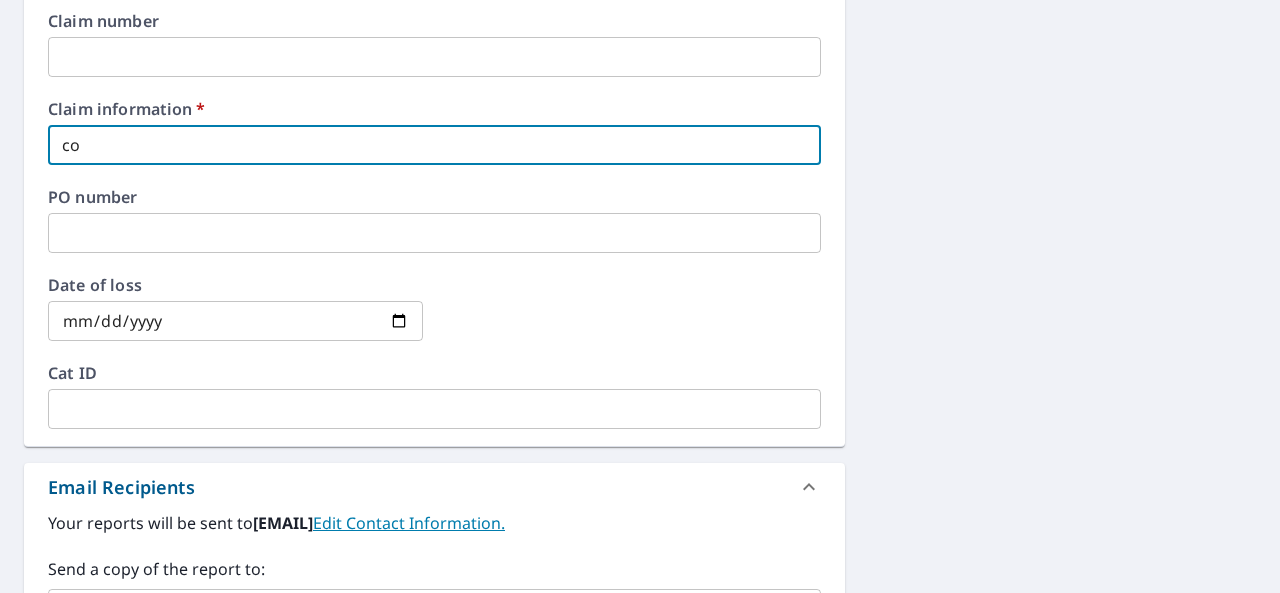 type on "cou" 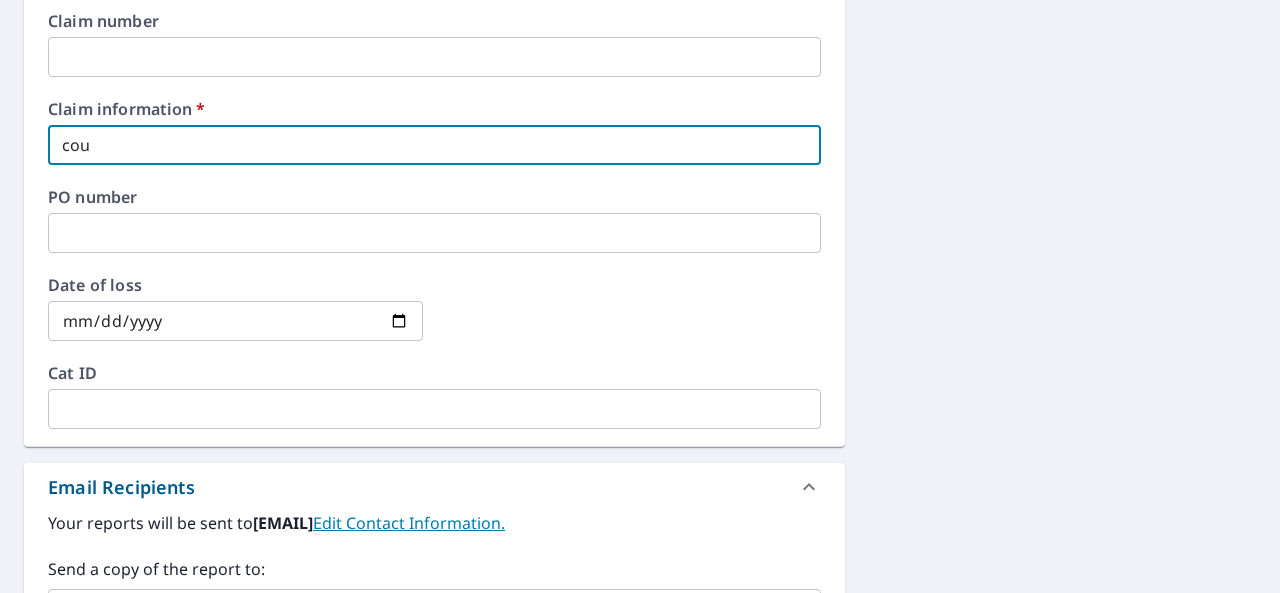 type on "cout" 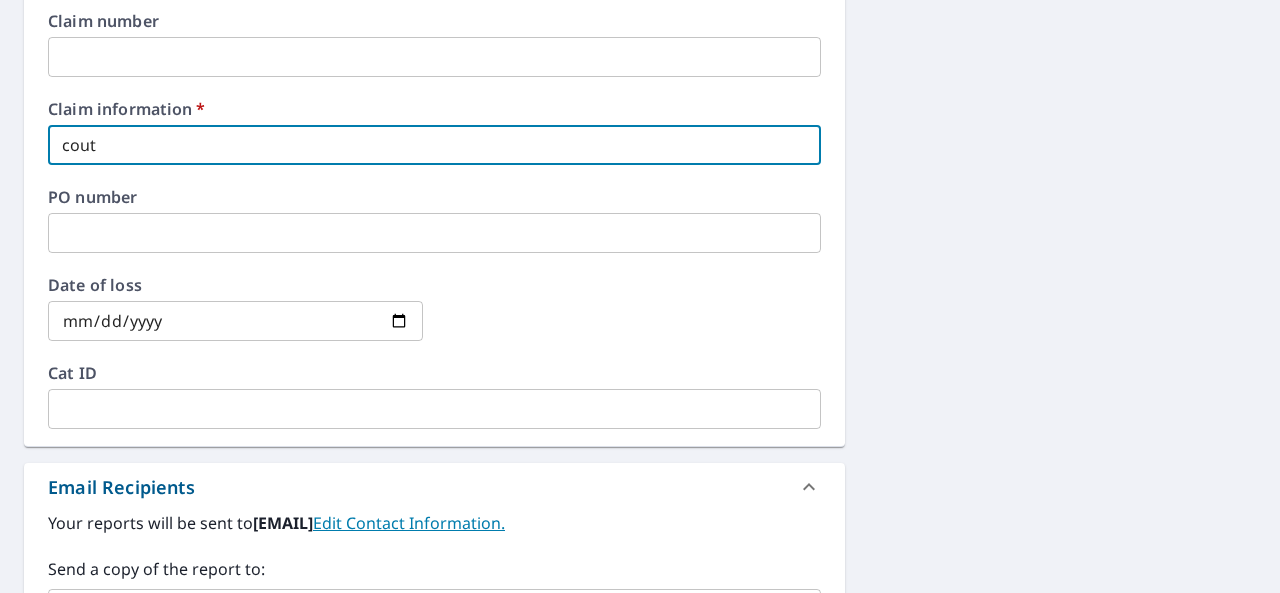 type on "coutu" 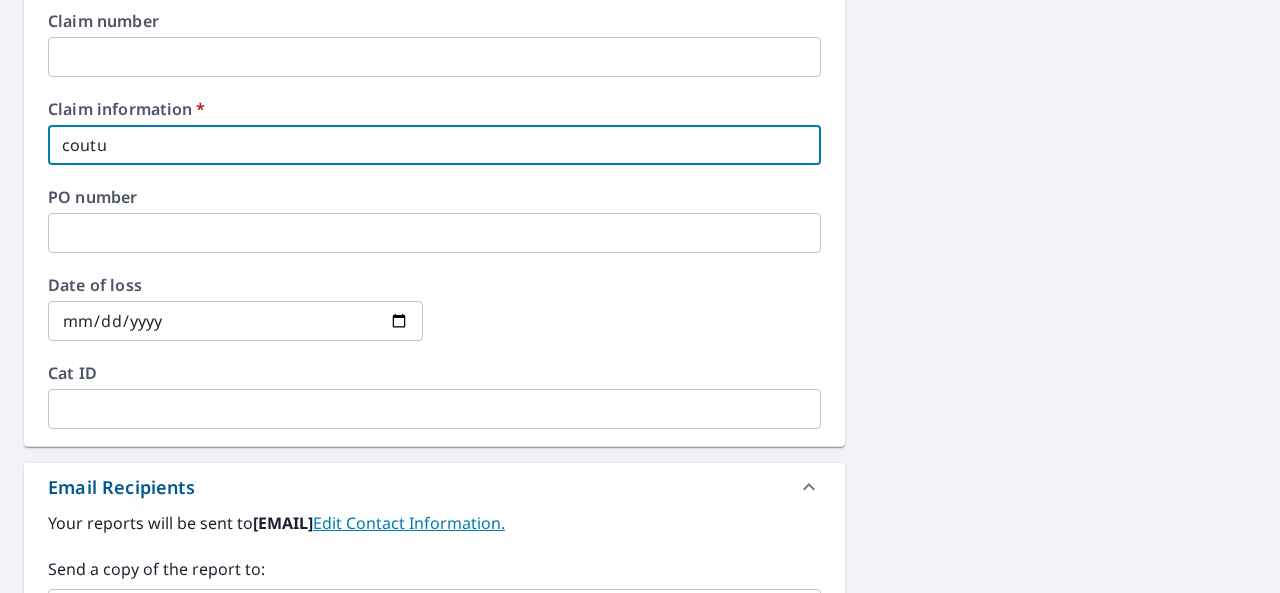 type on "coutur" 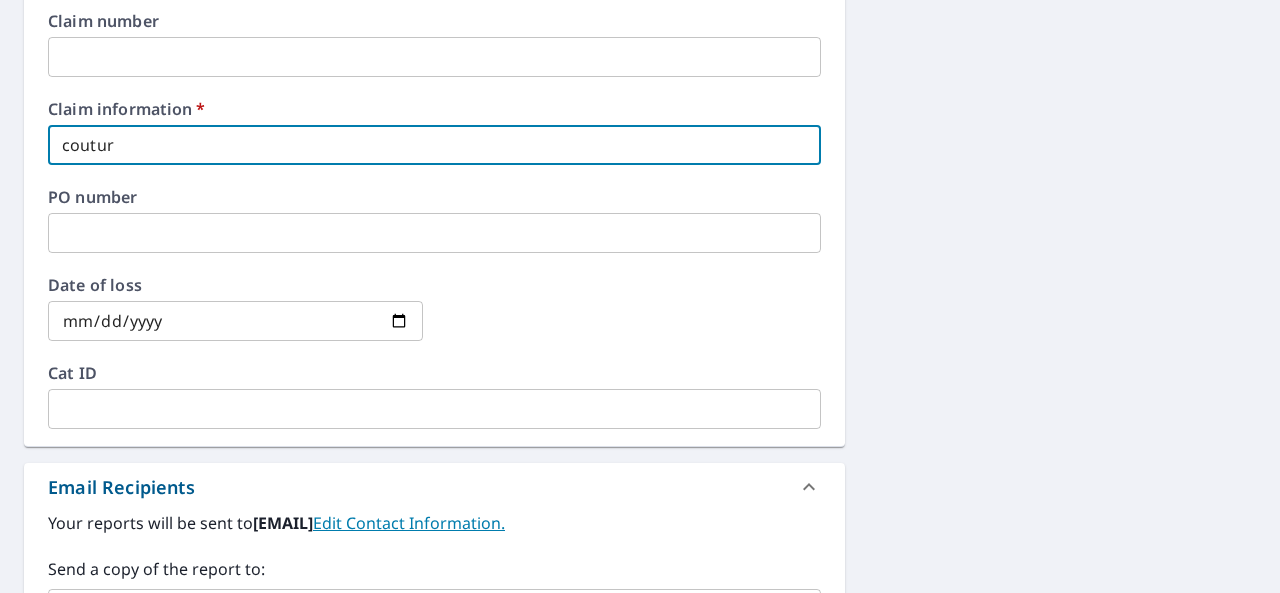 checkbox on "true" 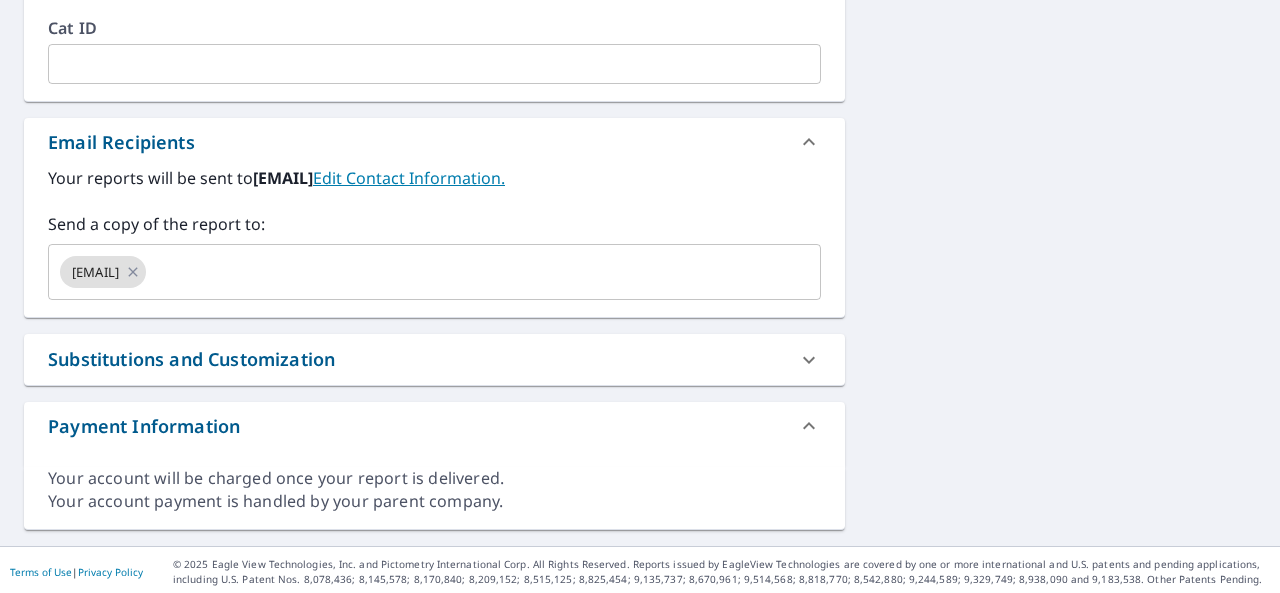 scroll, scrollTop: 1105, scrollLeft: 0, axis: vertical 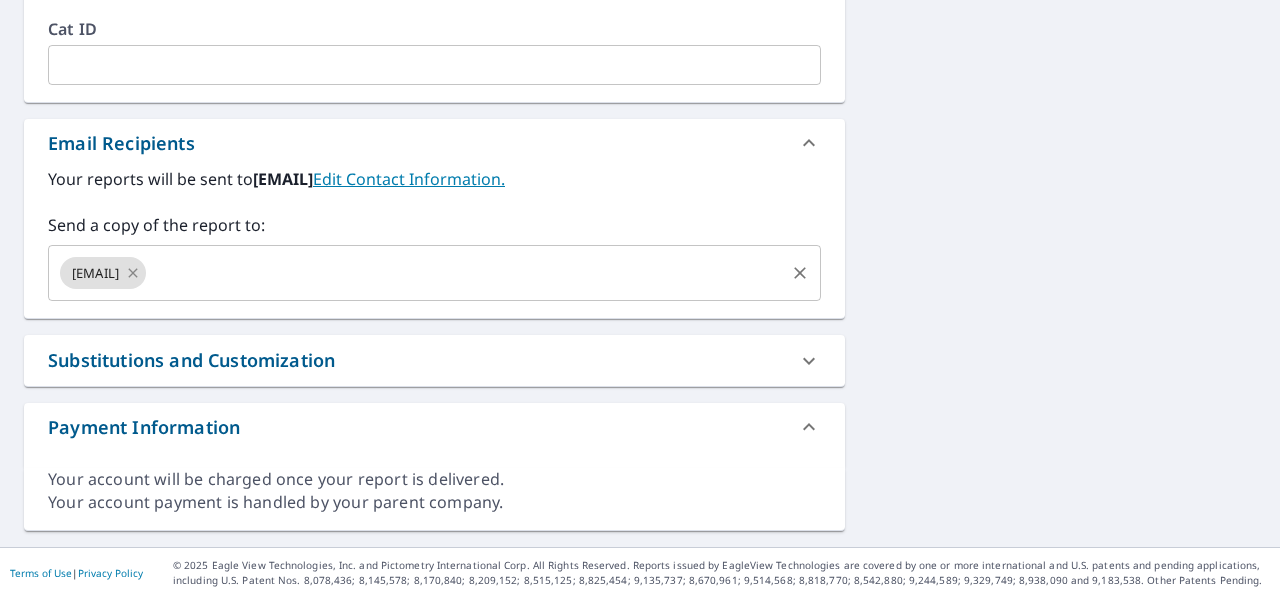 click 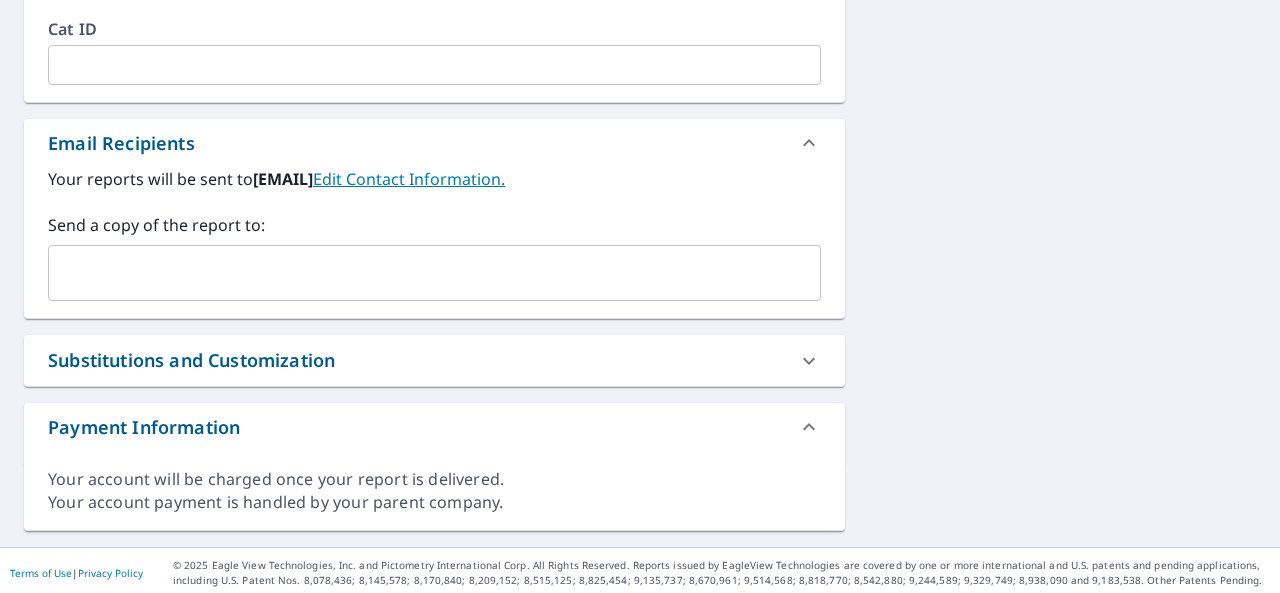 type on "couture" 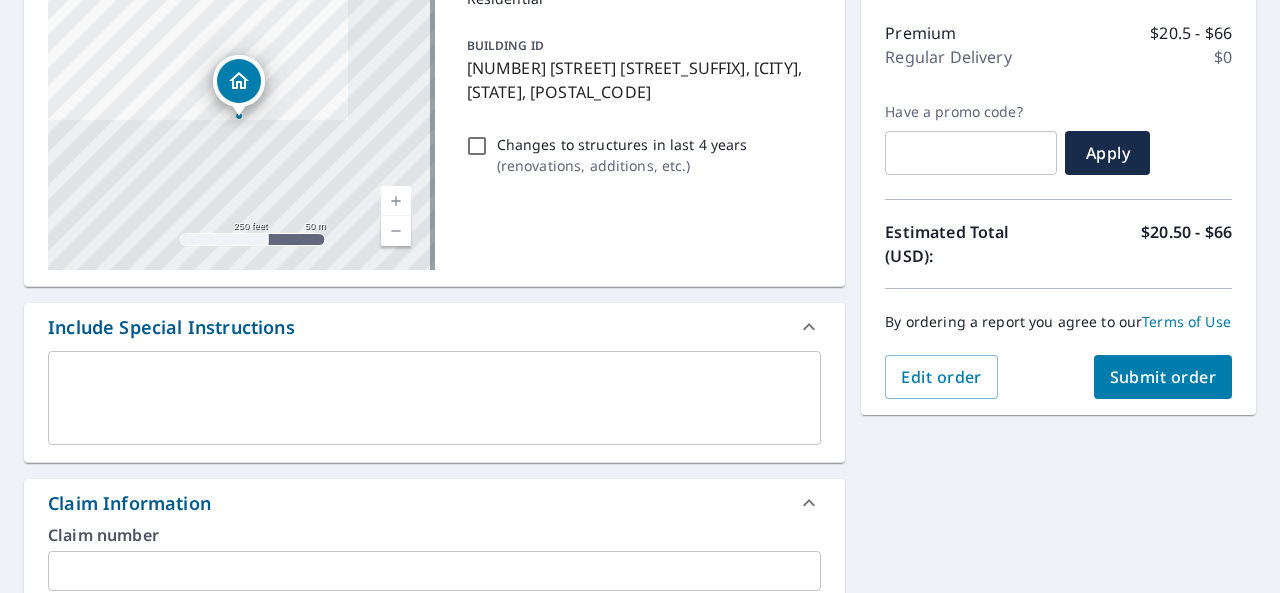 scroll, scrollTop: 246, scrollLeft: 0, axis: vertical 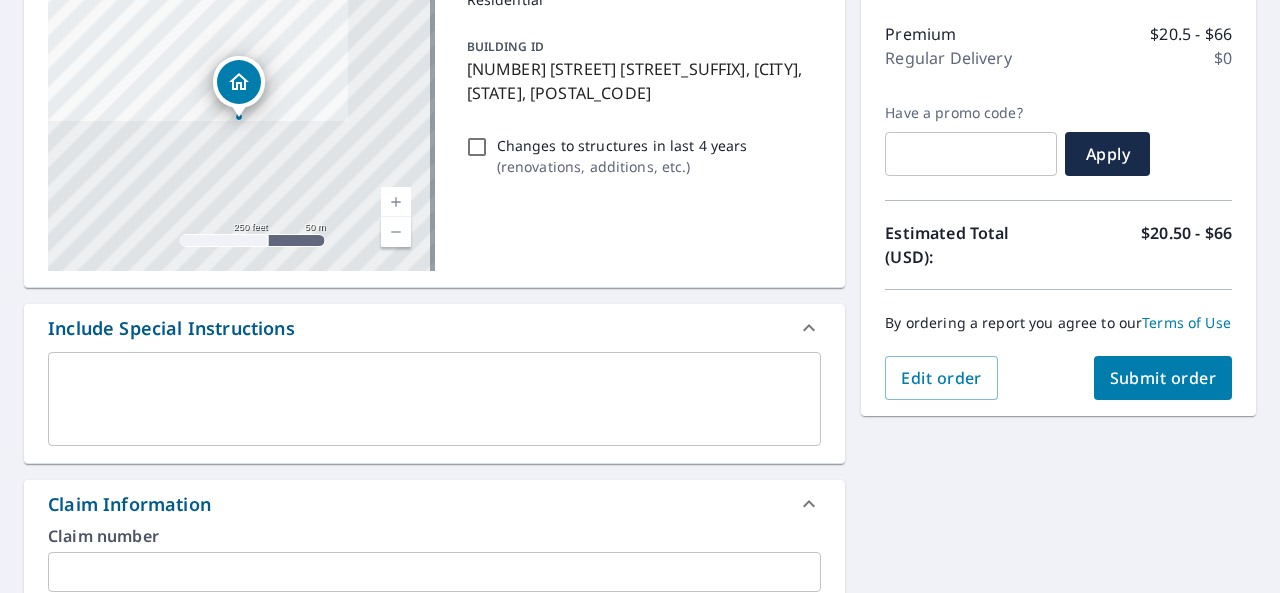 type on "[EMAIL]" 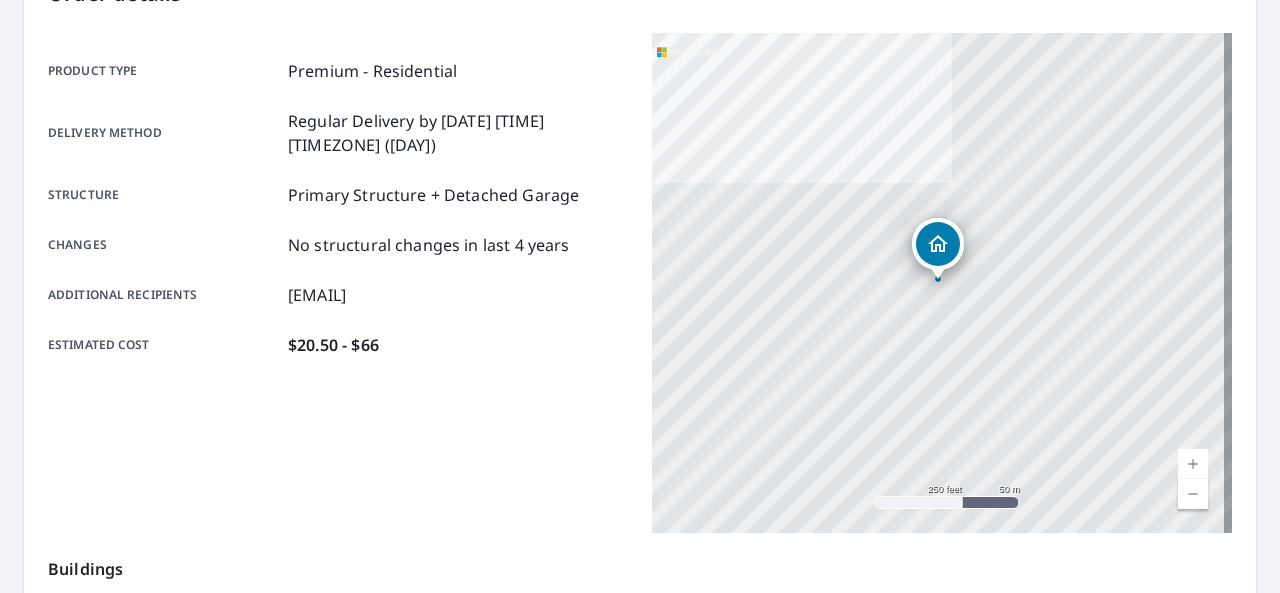 click on "[NUMBER] [STREET] [STREET_SUFFIX] [CITY], [STATE] [POSTAL_CODE]" at bounding box center (942, 283) 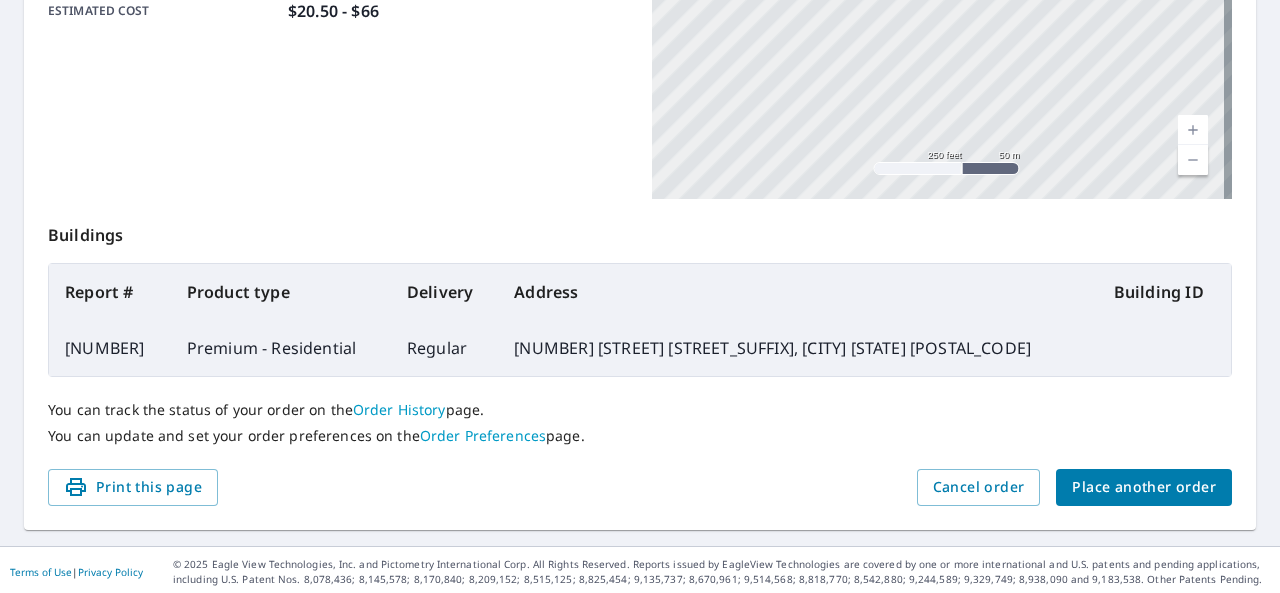 scroll, scrollTop: 0, scrollLeft: 0, axis: both 